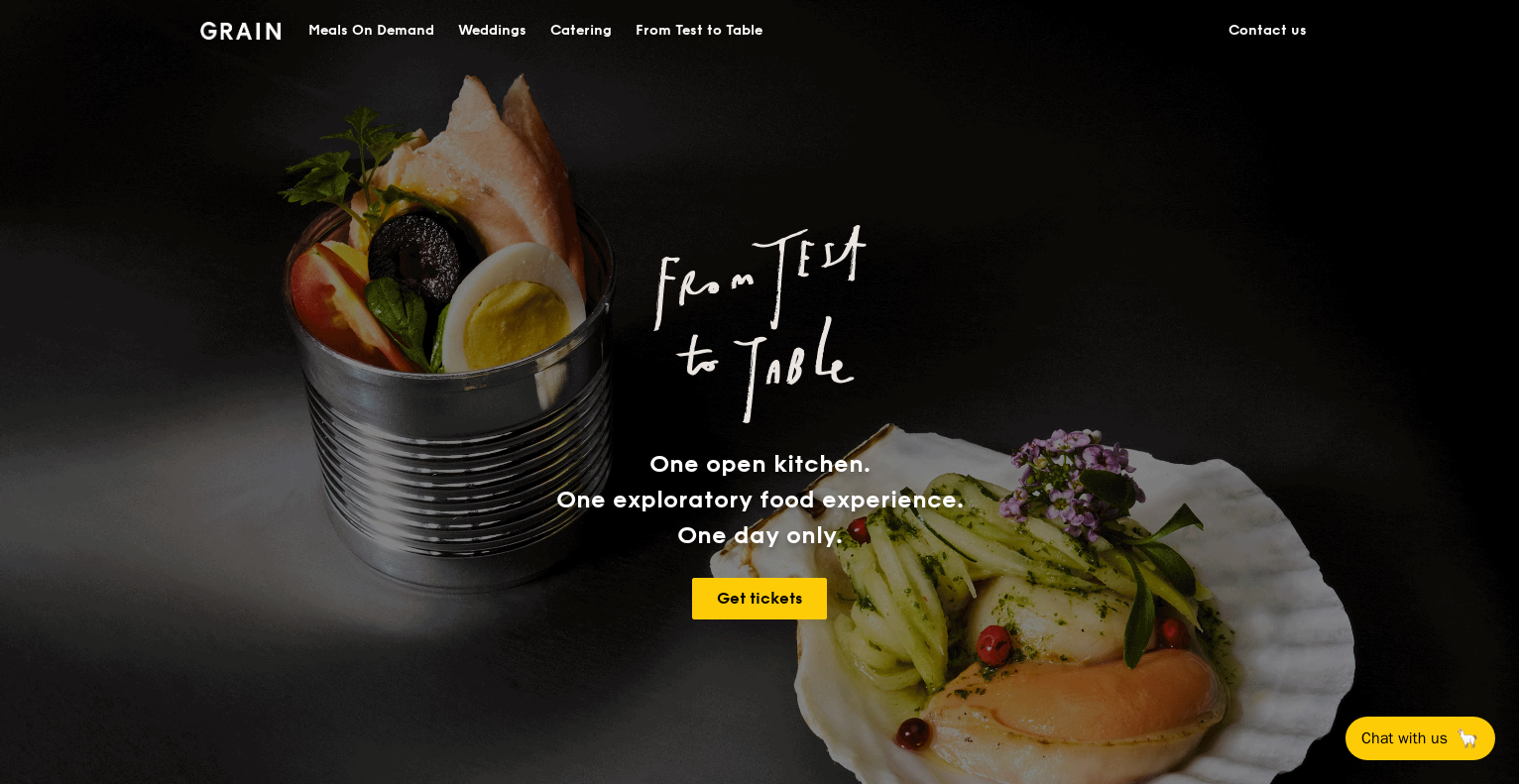 scroll, scrollTop: 0, scrollLeft: 0, axis: both 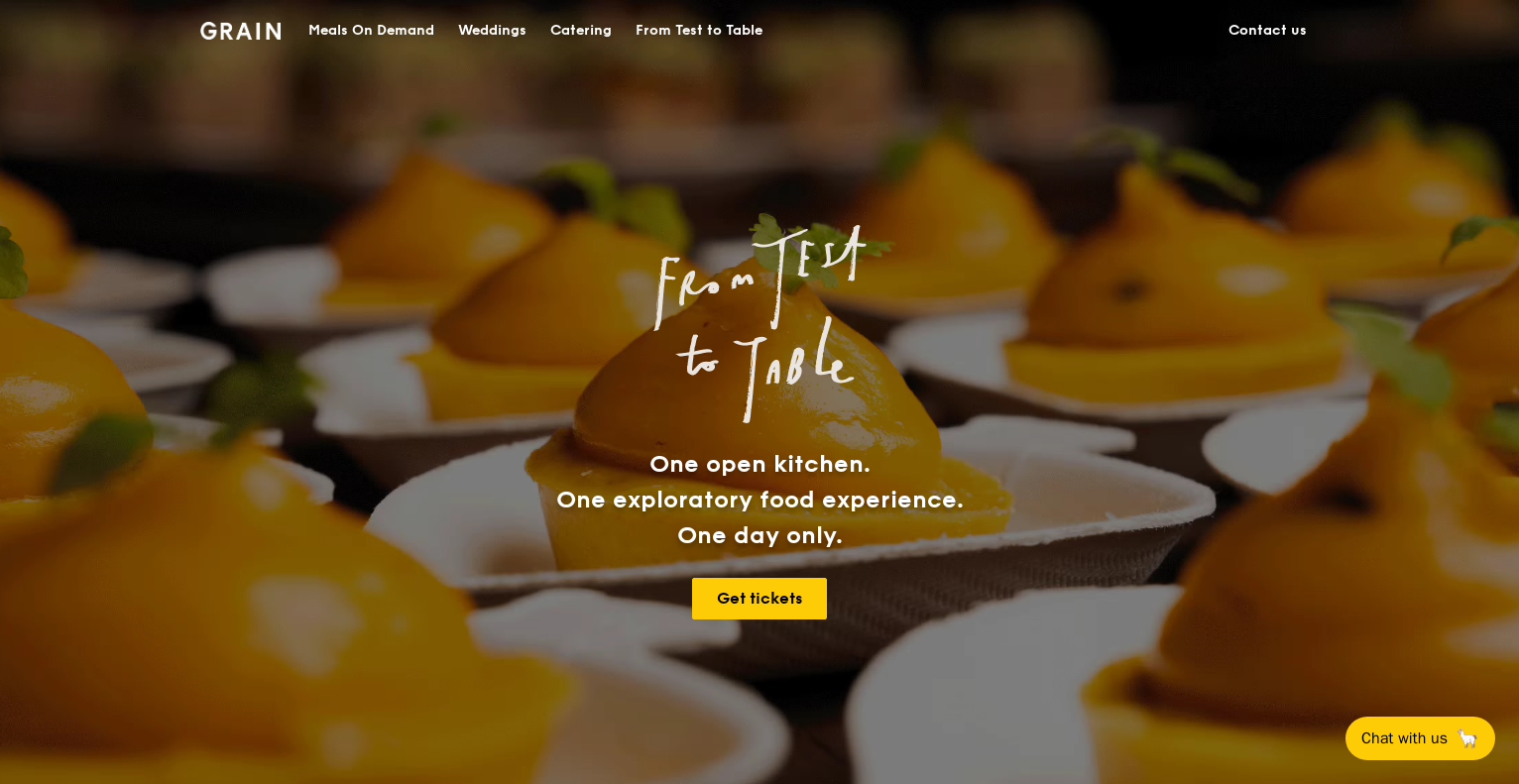 click on "Catering" at bounding box center [581, 31] 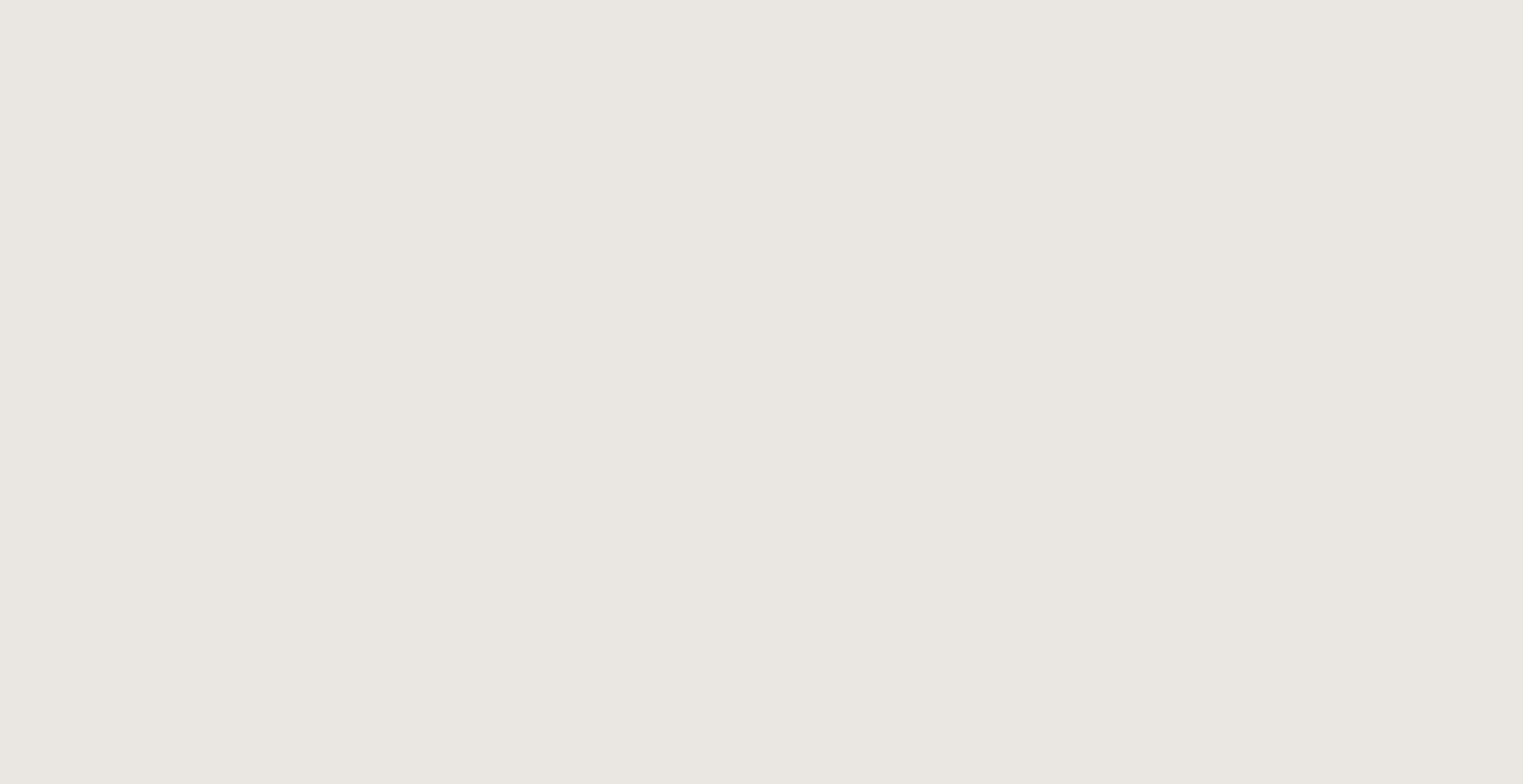 scroll, scrollTop: 0, scrollLeft: 0, axis: both 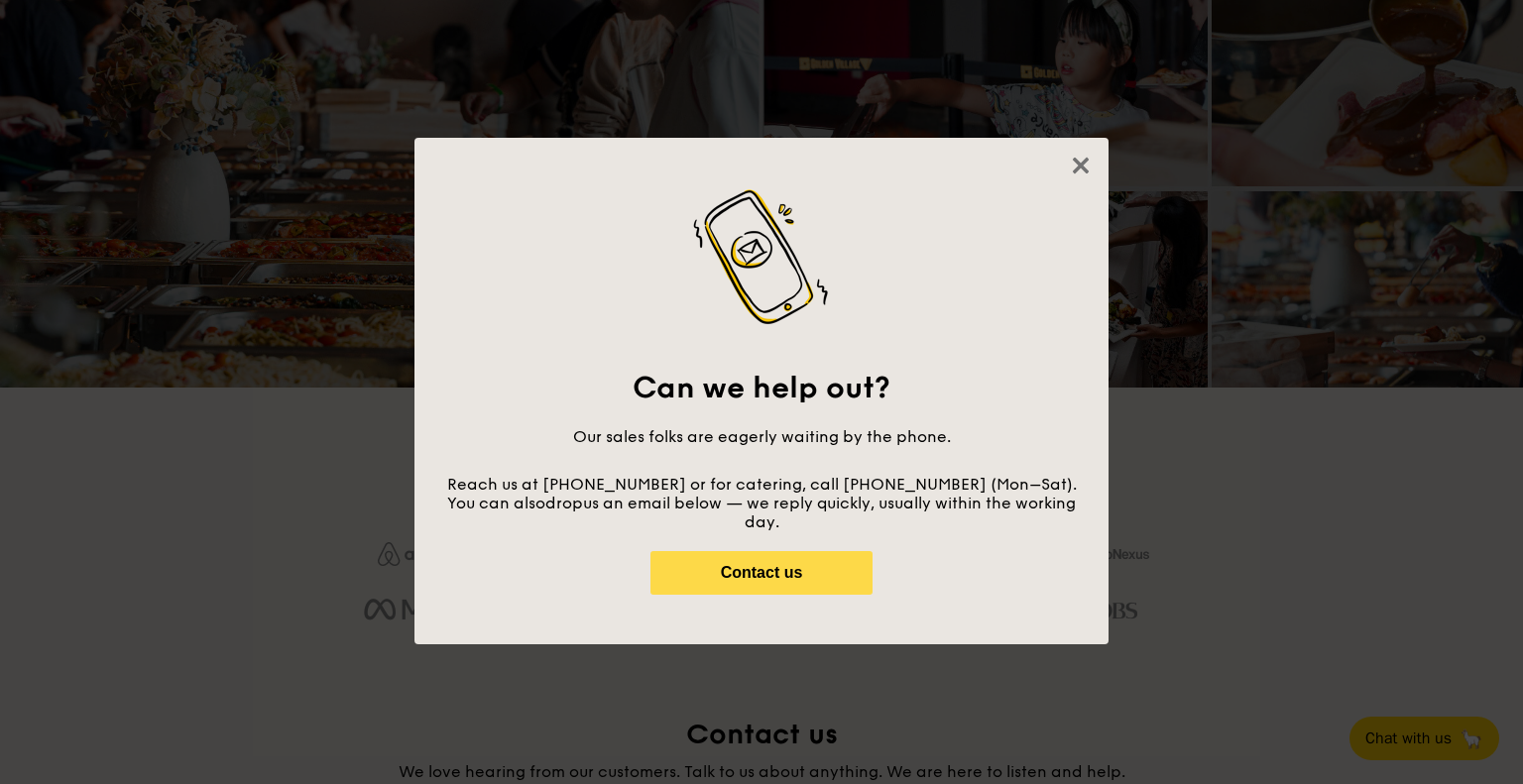 click on "Contact us" at bounding box center [762, 573] 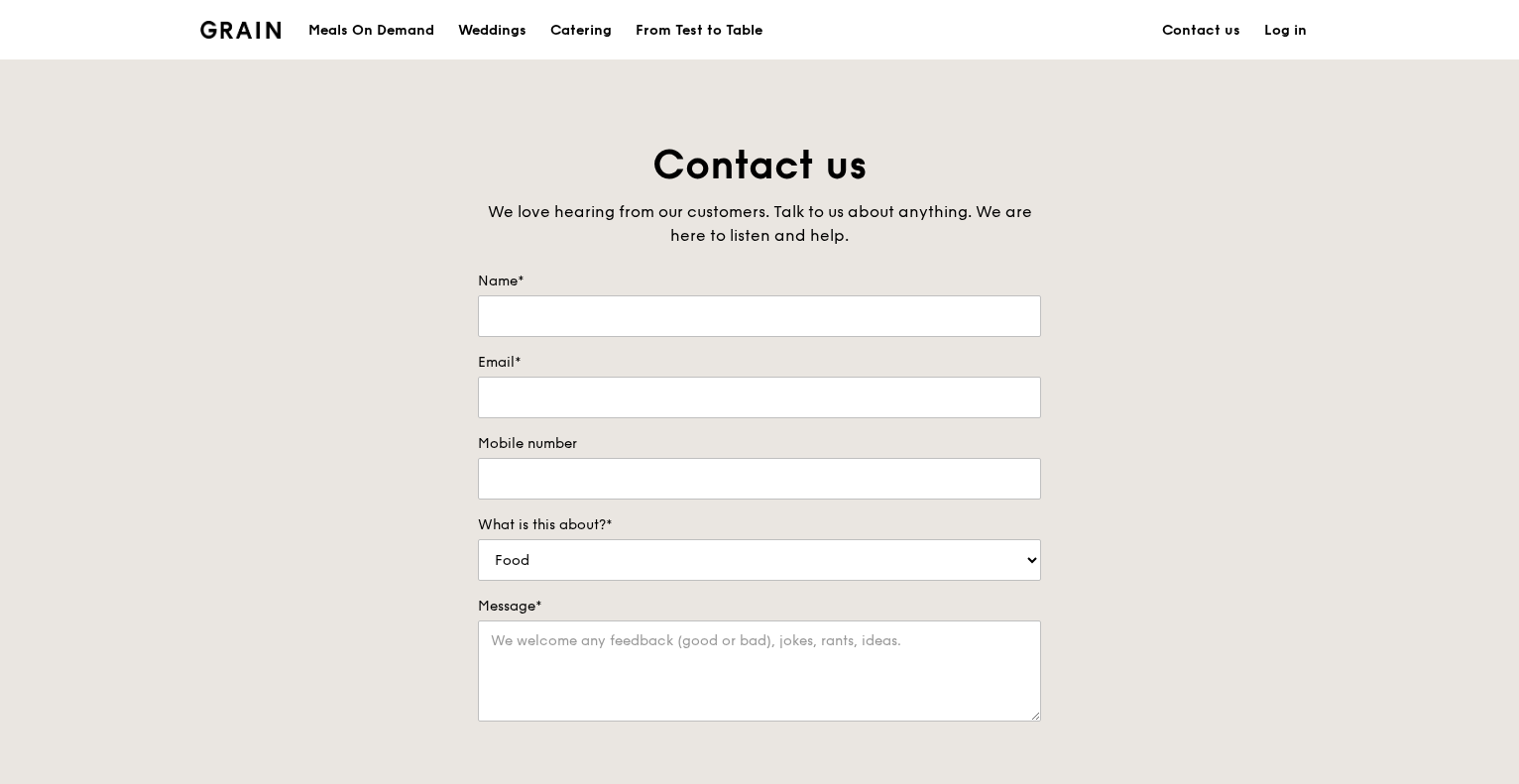 scroll, scrollTop: 0, scrollLeft: 0, axis: both 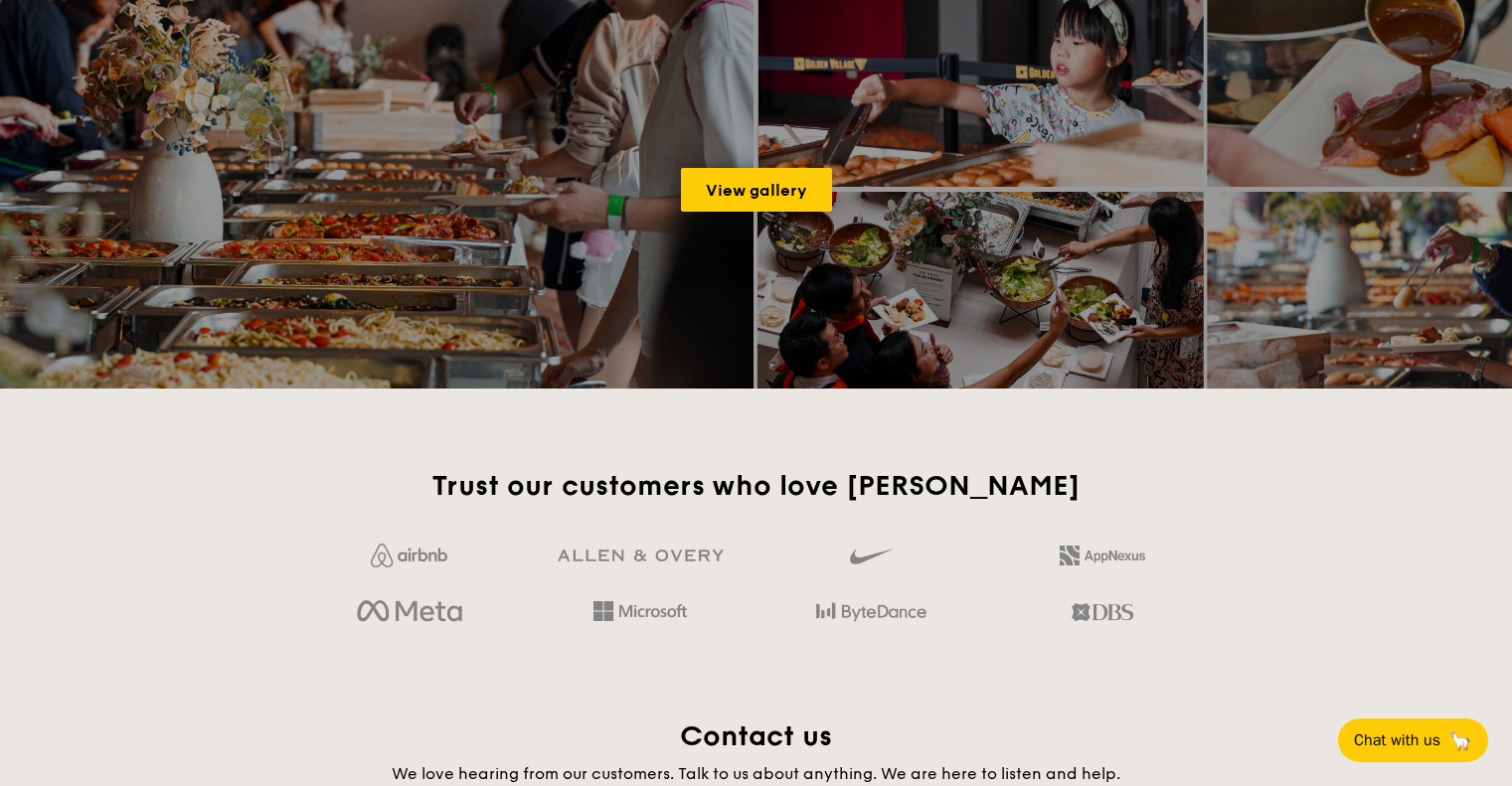 click on "Buffet
Classic Buffet
Our very popular buffet dishes, complete with set-up.
Starts from
$18.80
/guest
($20.49 w/ GST)
Order now
Download the menu
High Tea Buffet
Delight your guests with our light and tasty  bite-sized treats.
Starts from
$12.30
/guest
($13.41 w/ GST)
Order now
Download the menu
Seminar Buffet
Give your guests an energy boost with our seminar menus, complete with coffee and tea.
Starts from
$25.60
/guest
($27.90 w/ GST)
Order now
Download the menu
All-Day Meal Boxes Meals crafted for one, designed to power the world's best meetings and events.
Meals on Demand" at bounding box center [756, -299] 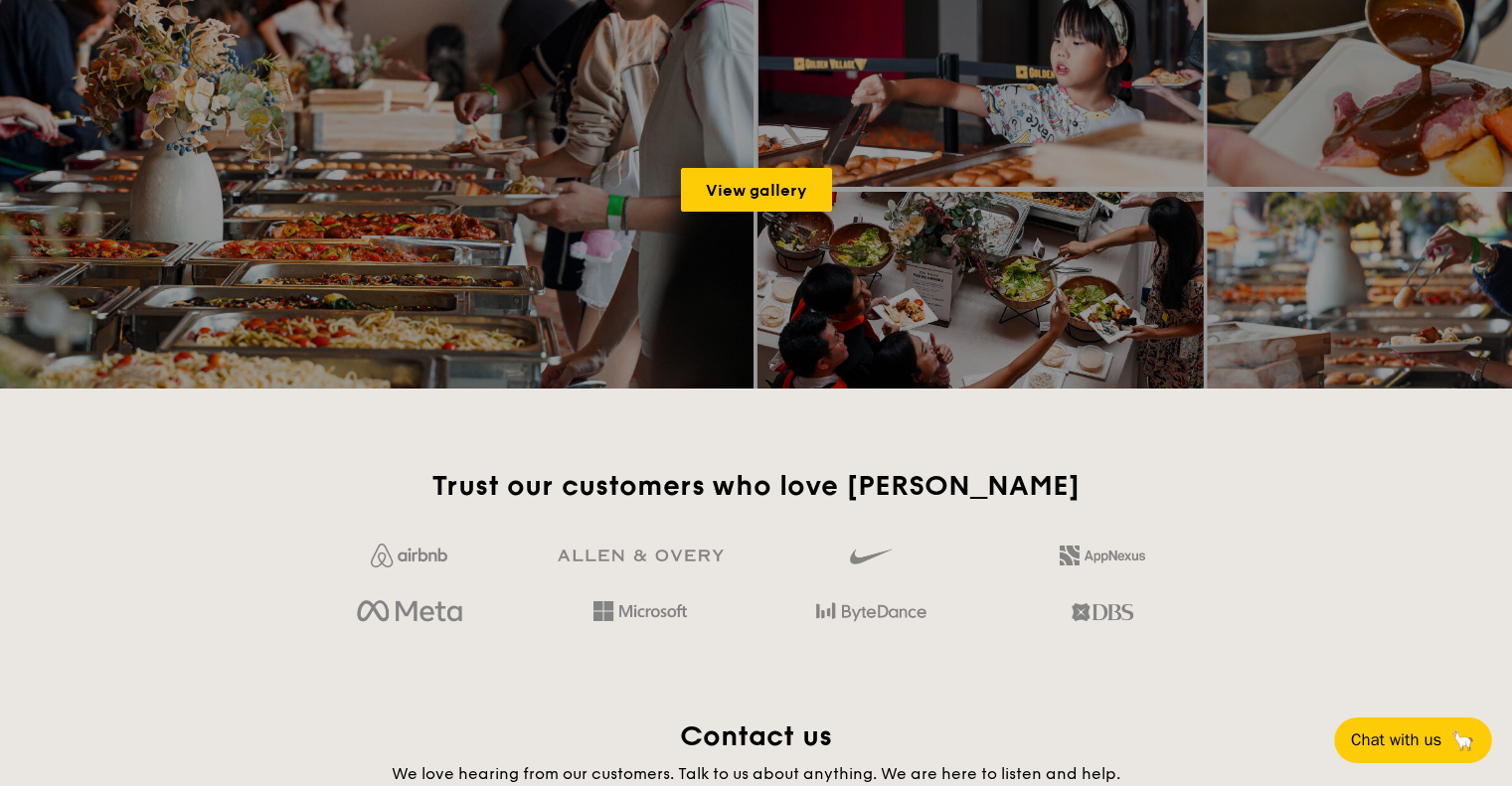 click on "🦙" at bounding box center (1462, 740) 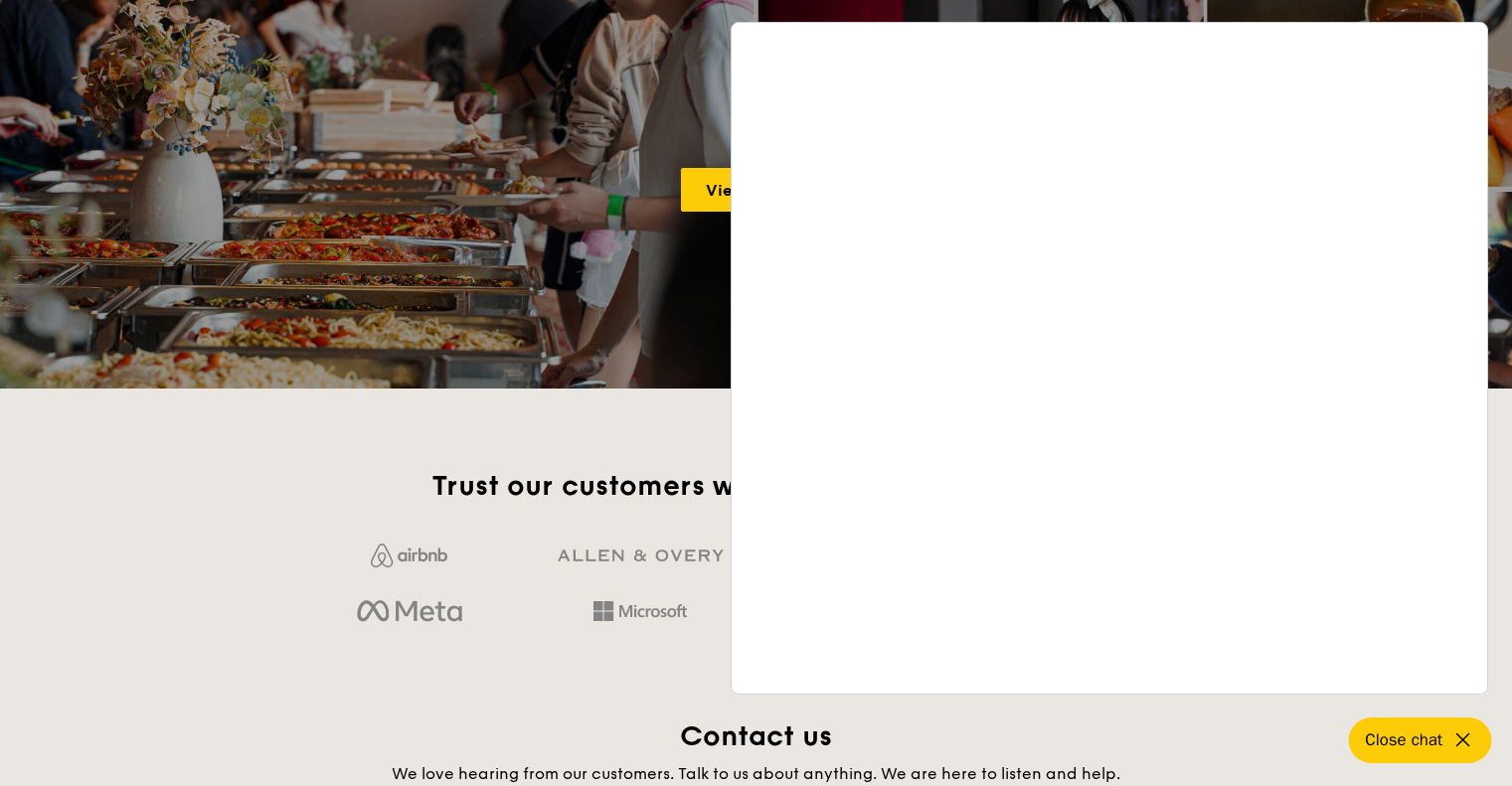 click on "View gallery" at bounding box center [756, 190] 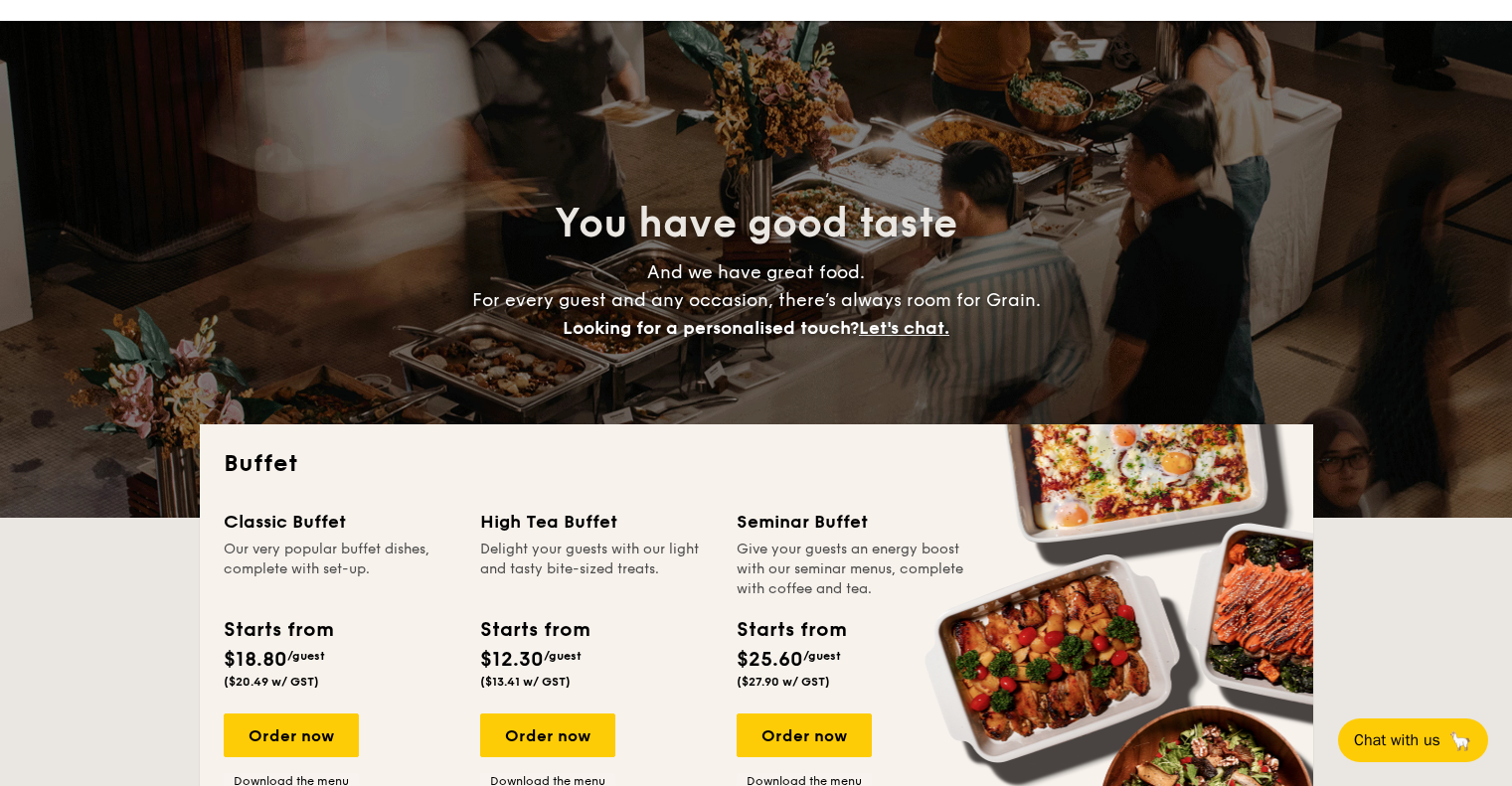 scroll, scrollTop: 0, scrollLeft: 0, axis: both 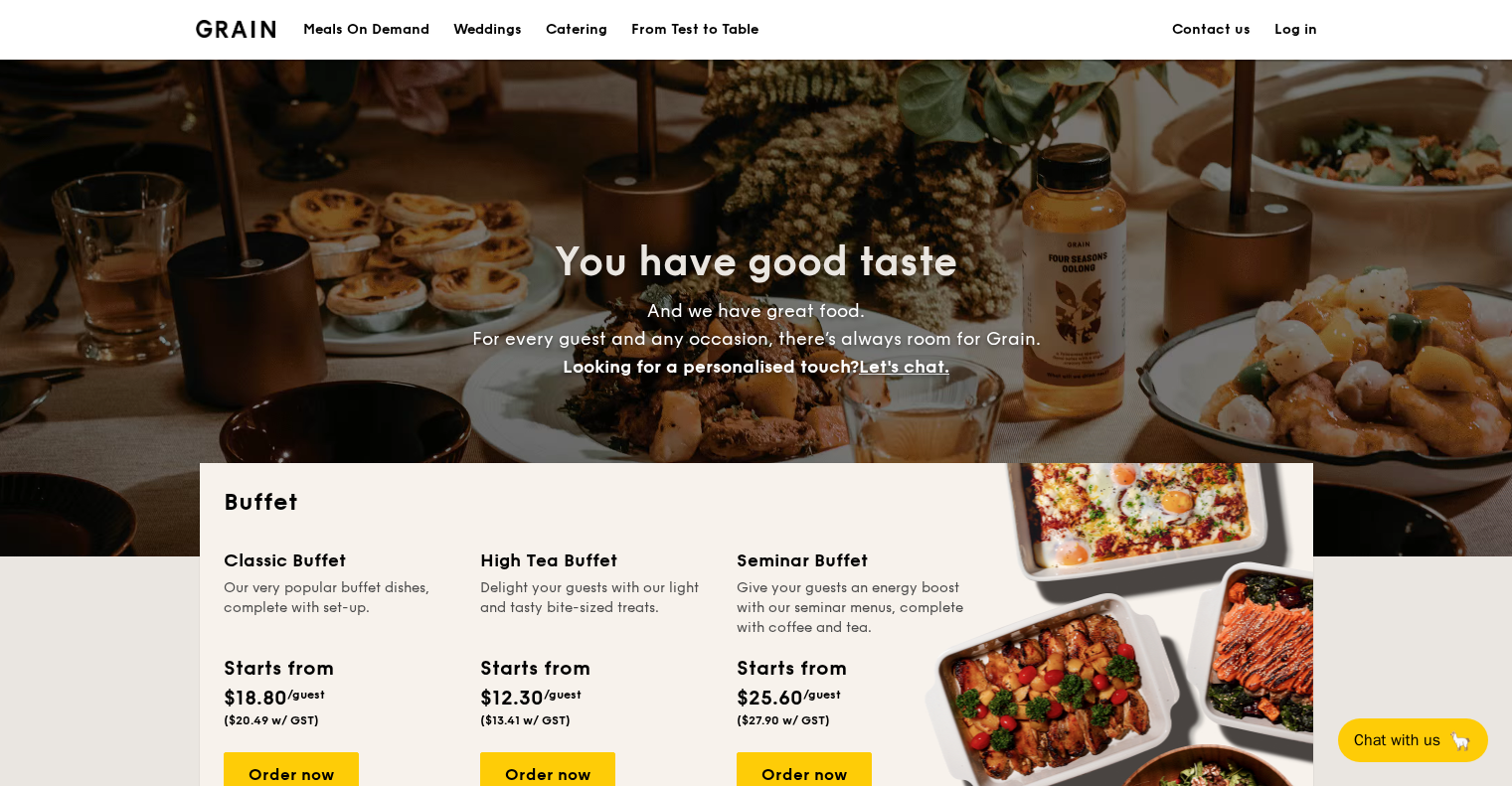 click on "Catering" at bounding box center [577, 30] 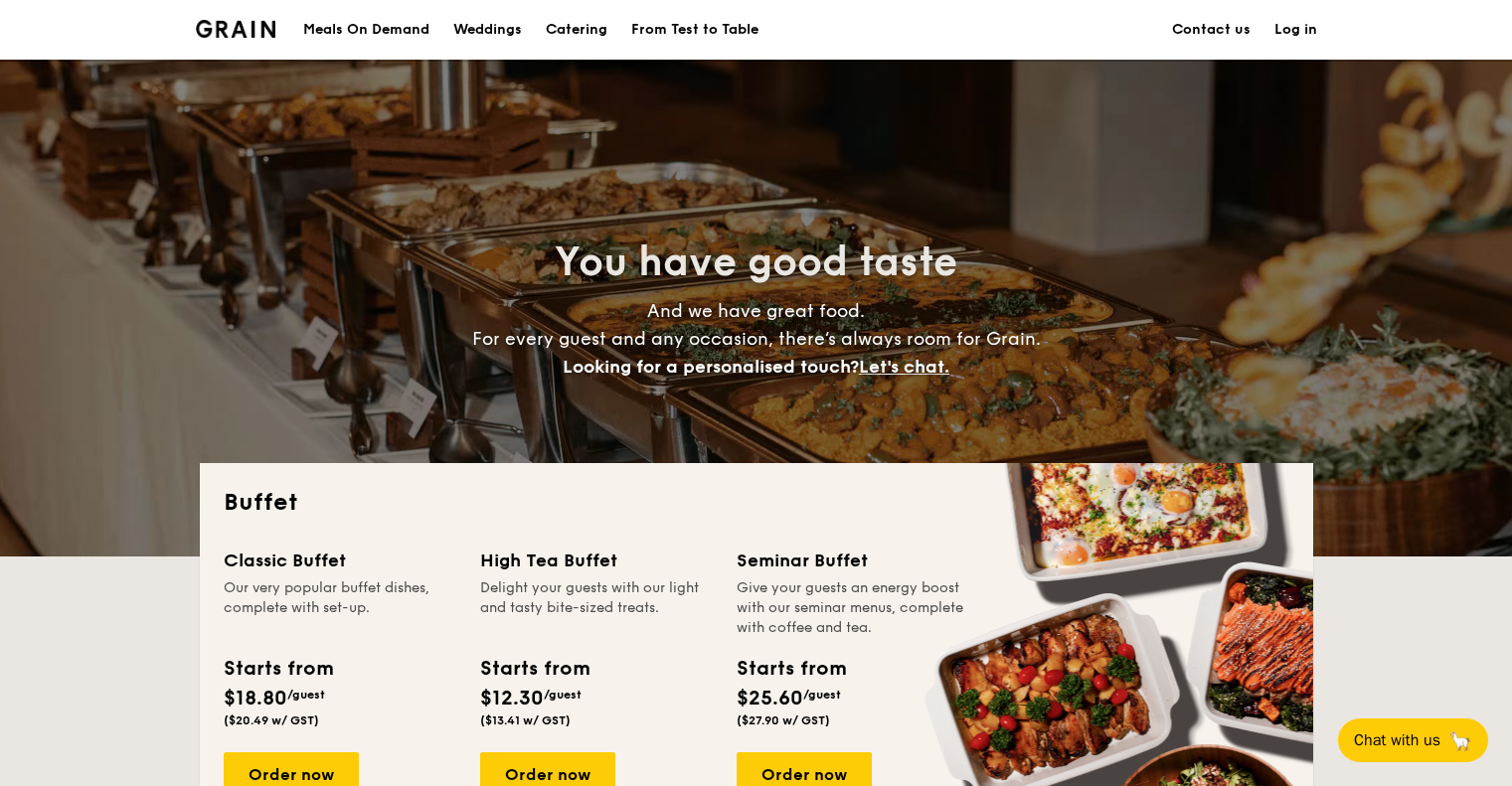 click on "Catering" at bounding box center (577, 30) 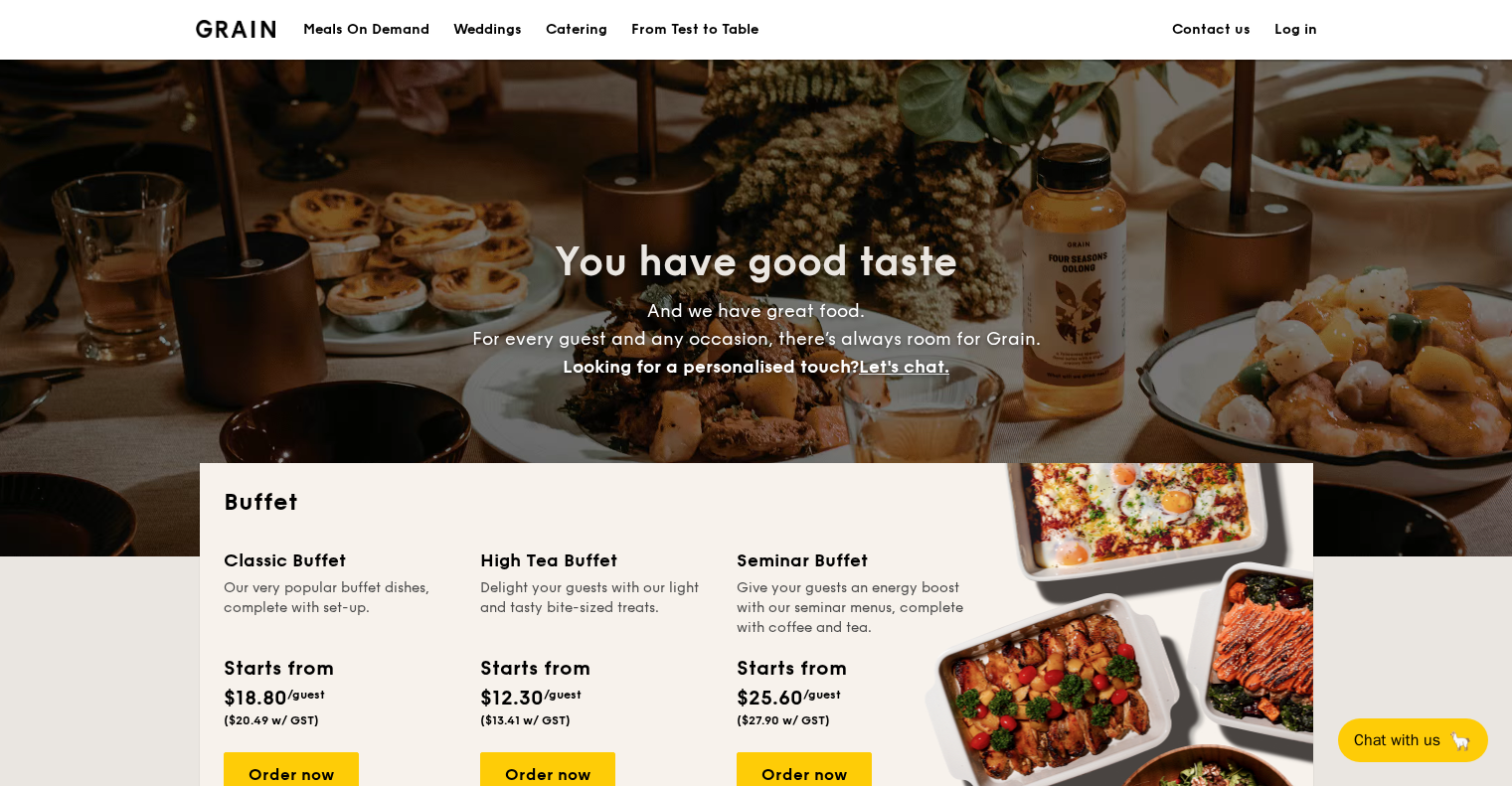 click on "Catering" at bounding box center [577, 30] 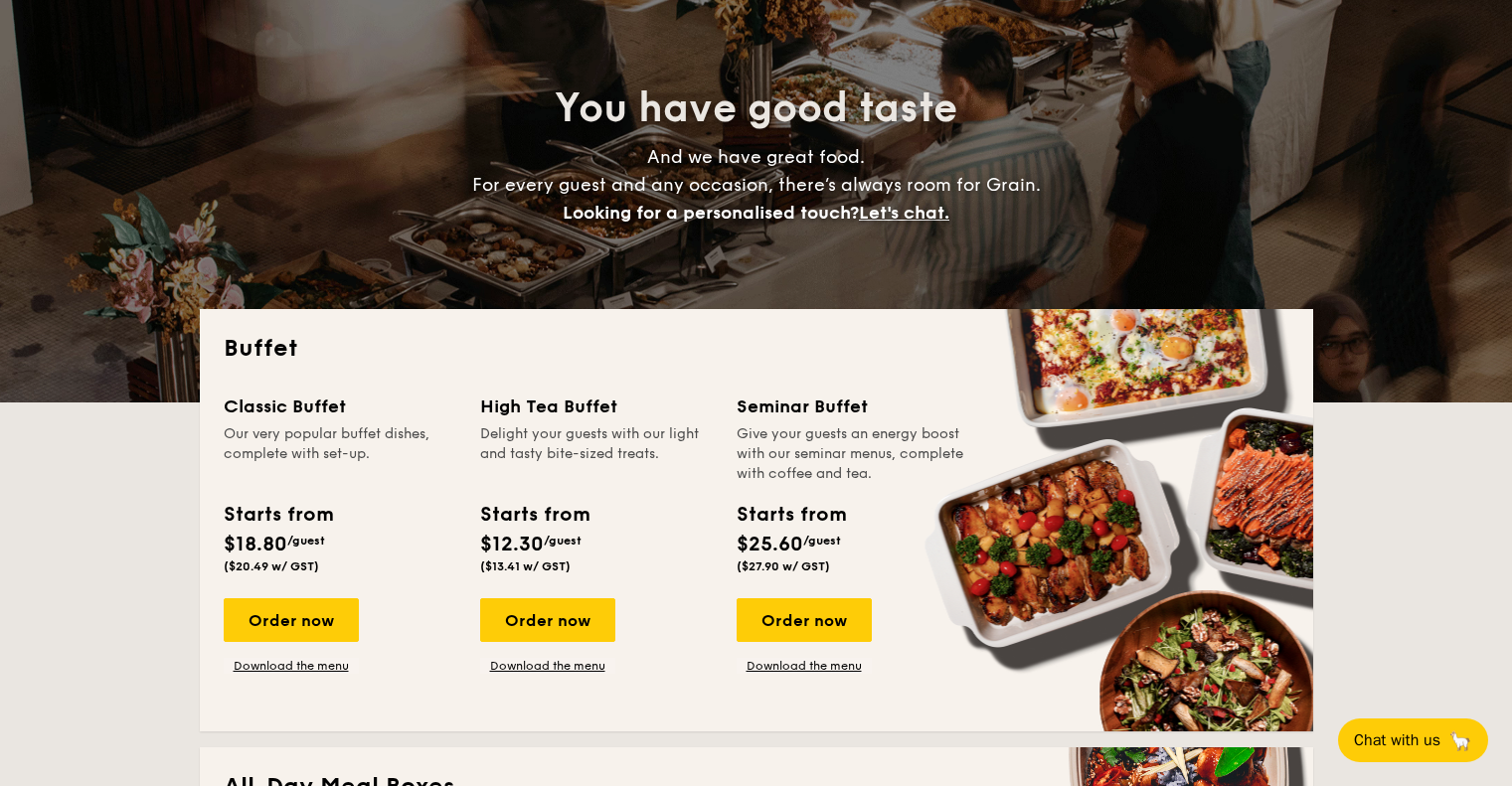 scroll, scrollTop: 155, scrollLeft: 0, axis: vertical 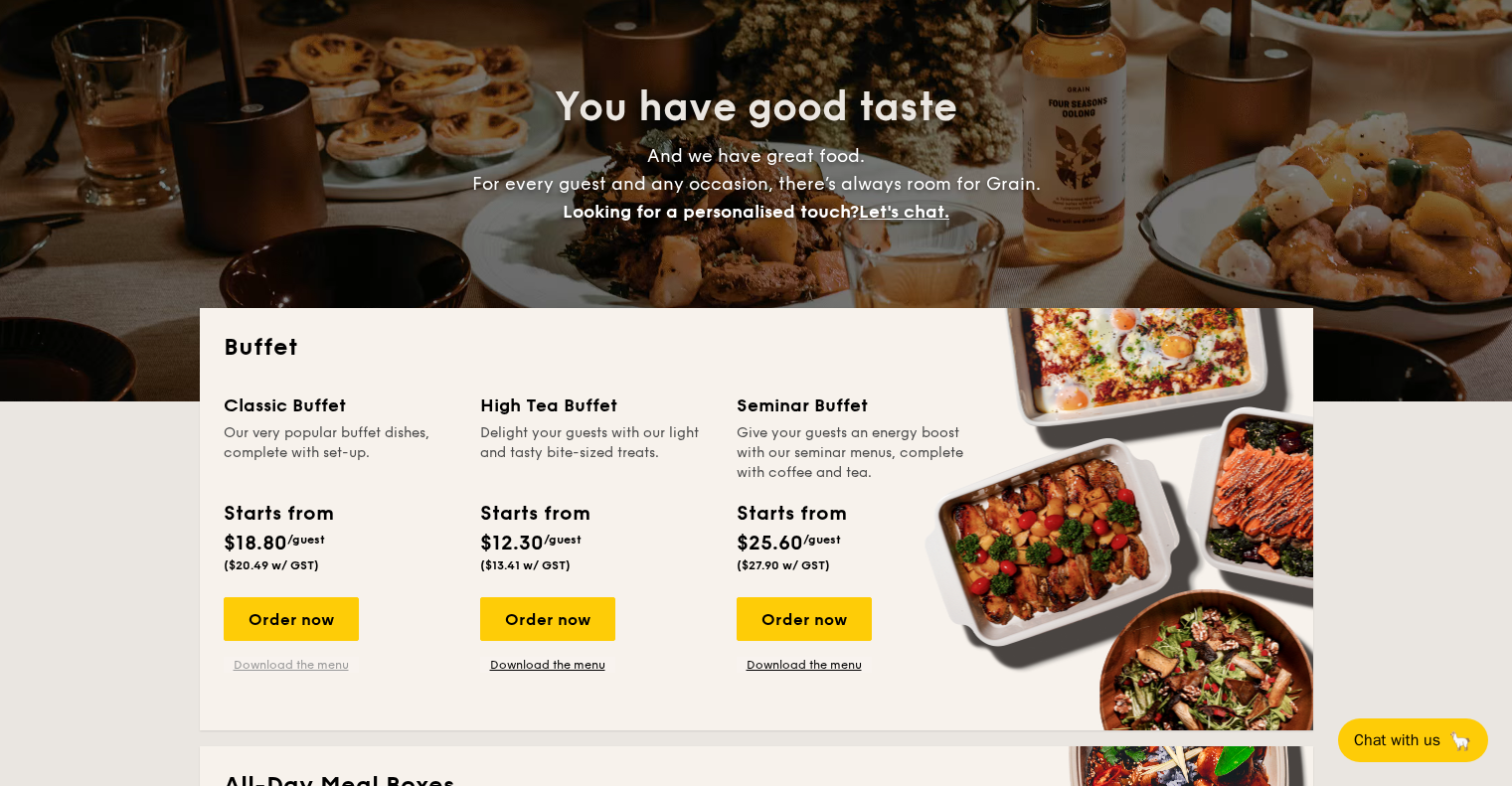 click on "Download the menu" at bounding box center (291, 665) 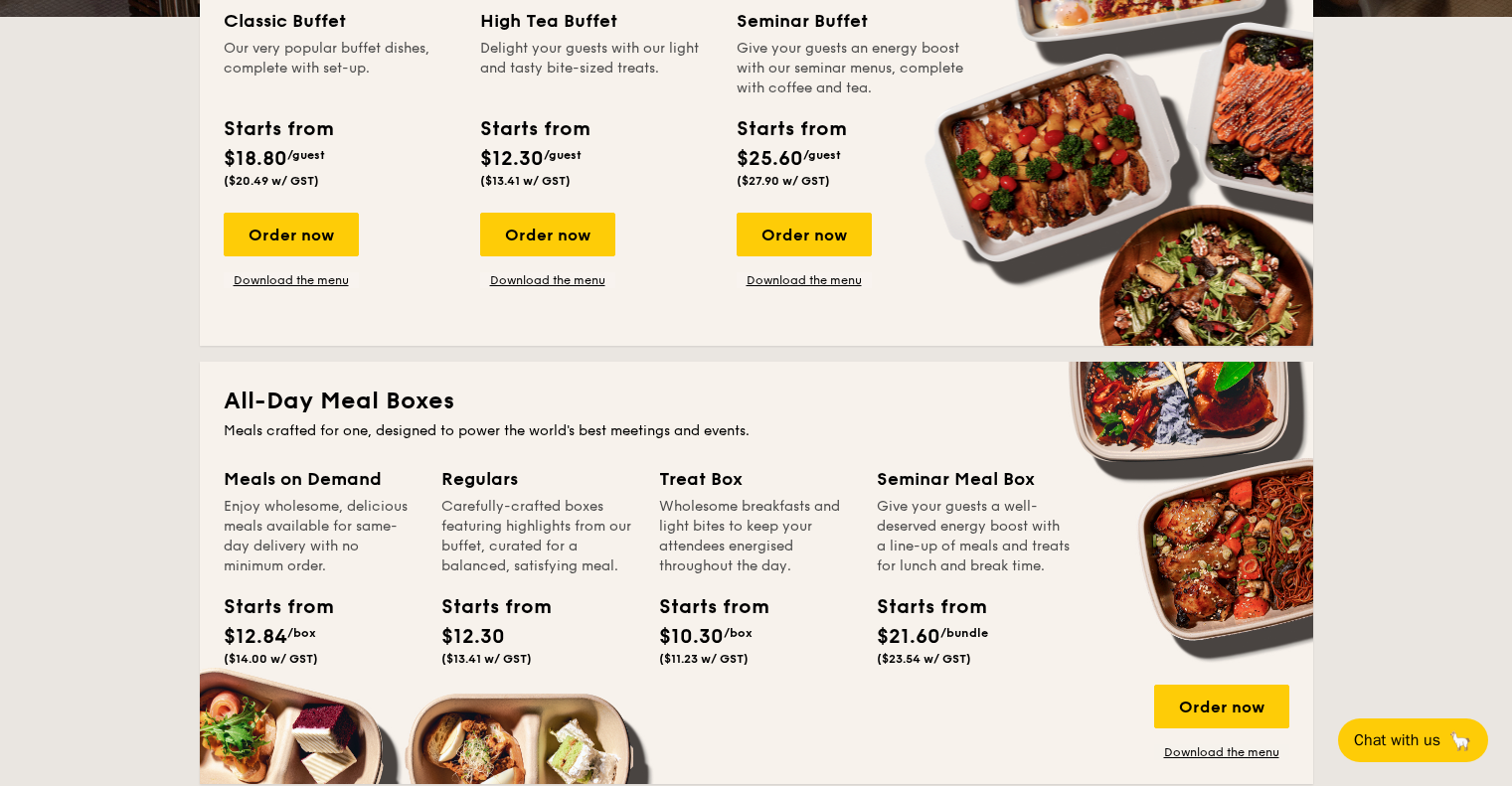 scroll, scrollTop: 522, scrollLeft: 0, axis: vertical 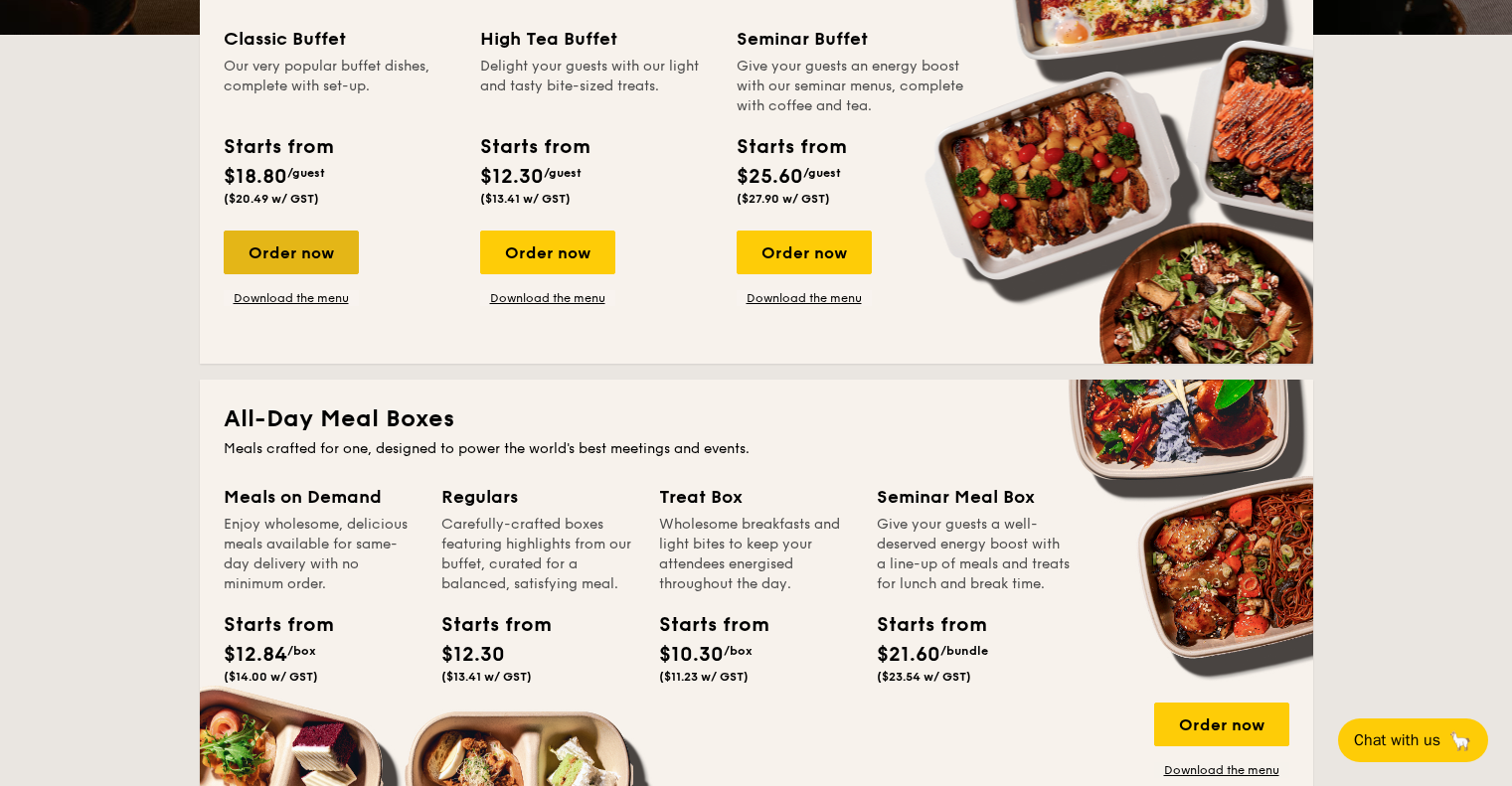 click on "Order now" at bounding box center [291, 252] 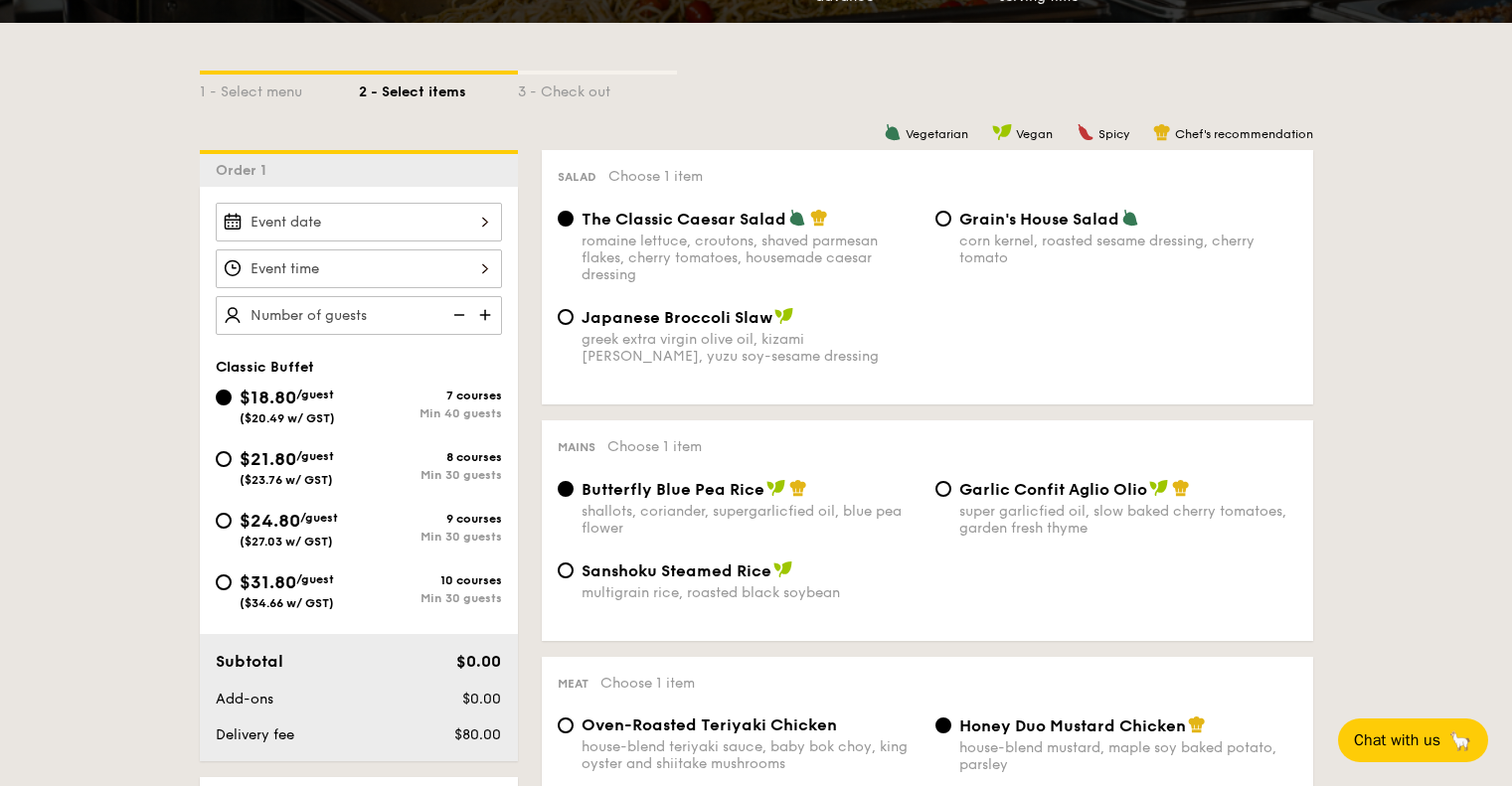 scroll, scrollTop: 411, scrollLeft: 0, axis: vertical 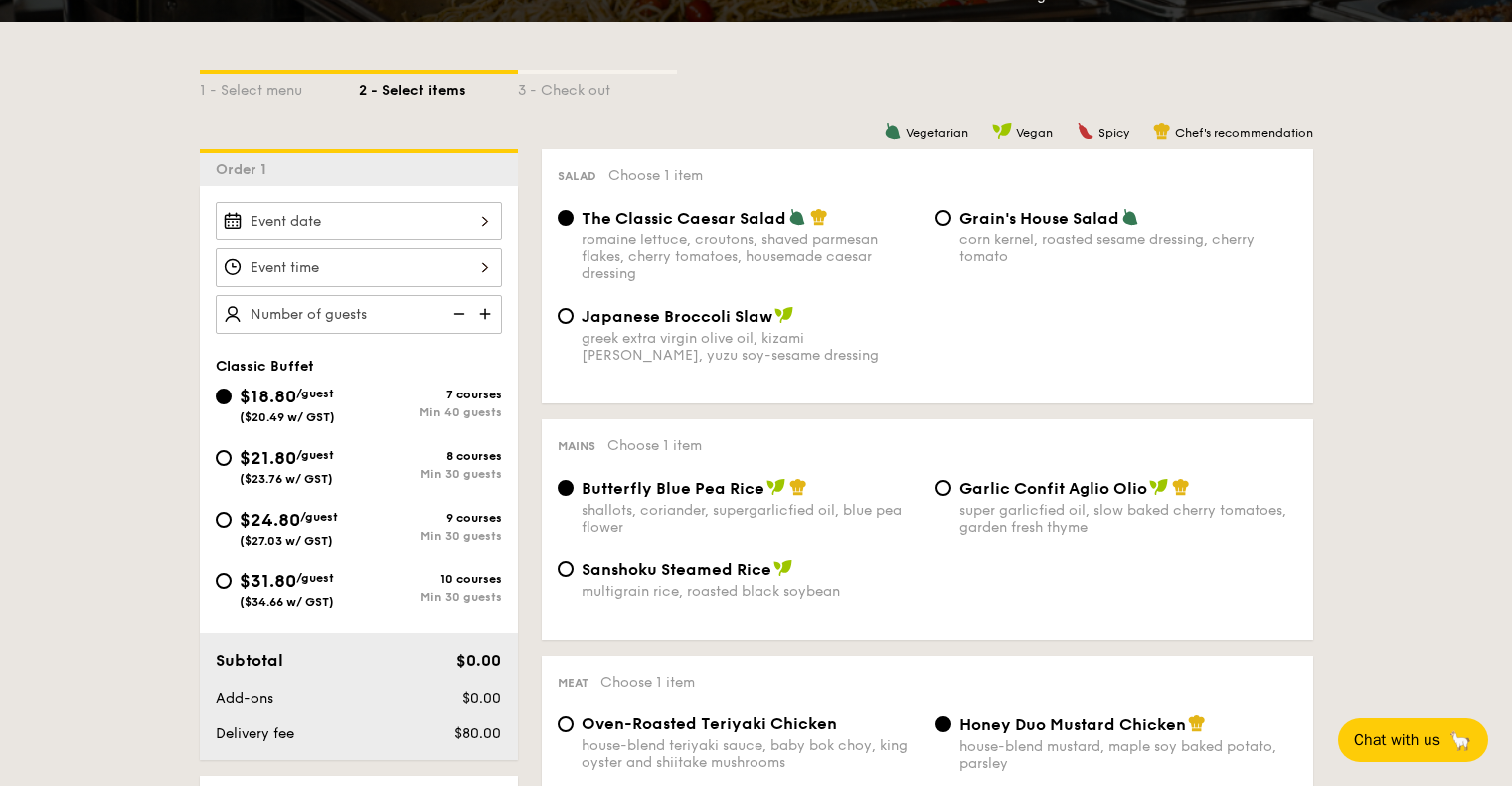click on "$21.80
/guest
($23.76 w/ GST)" at bounding box center (286, 465) 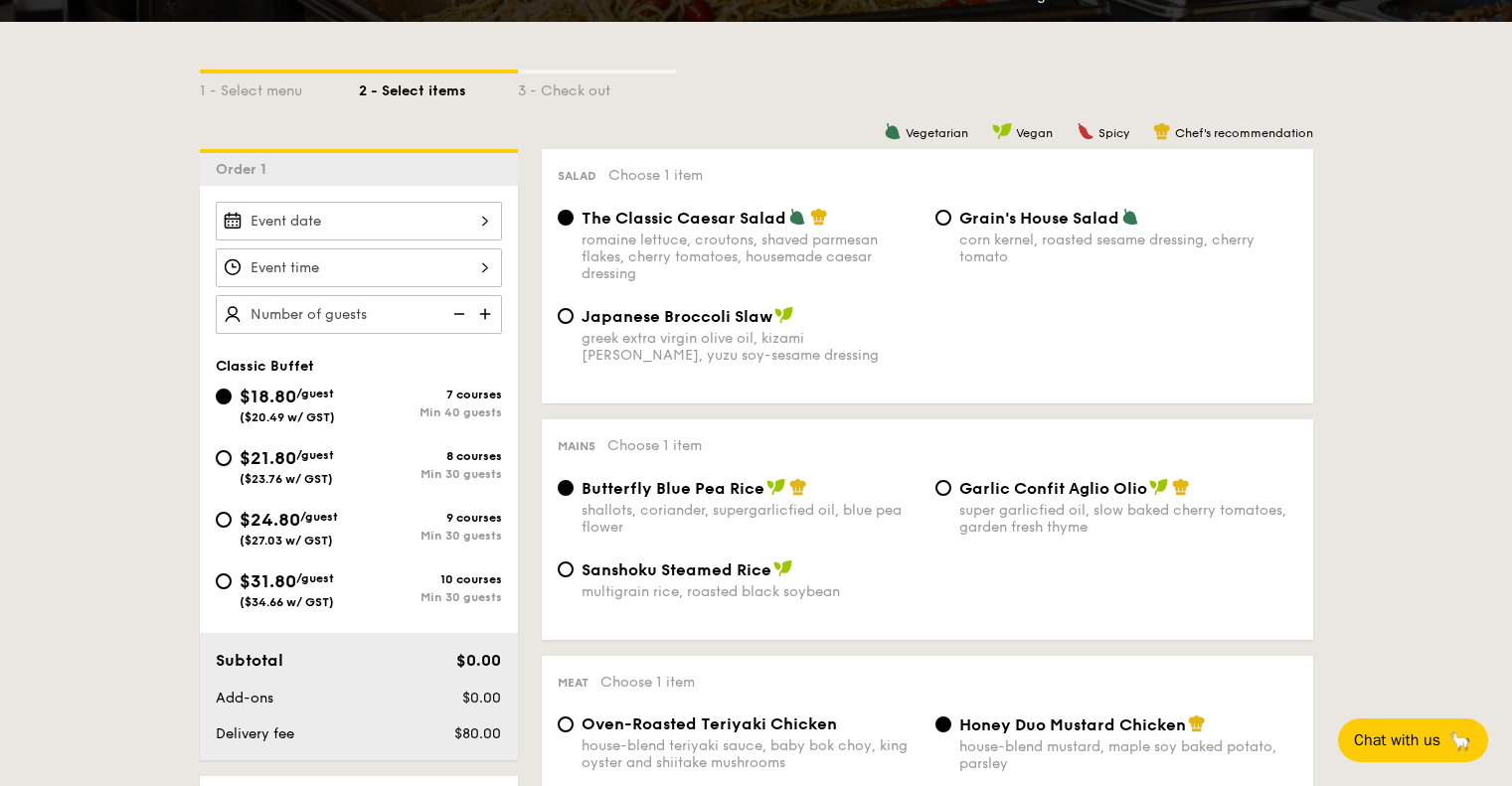 click on "$21.80
/guest
($23.76 w/ GST)
8 courses
Min 30 guests" at bounding box center (224, 458) 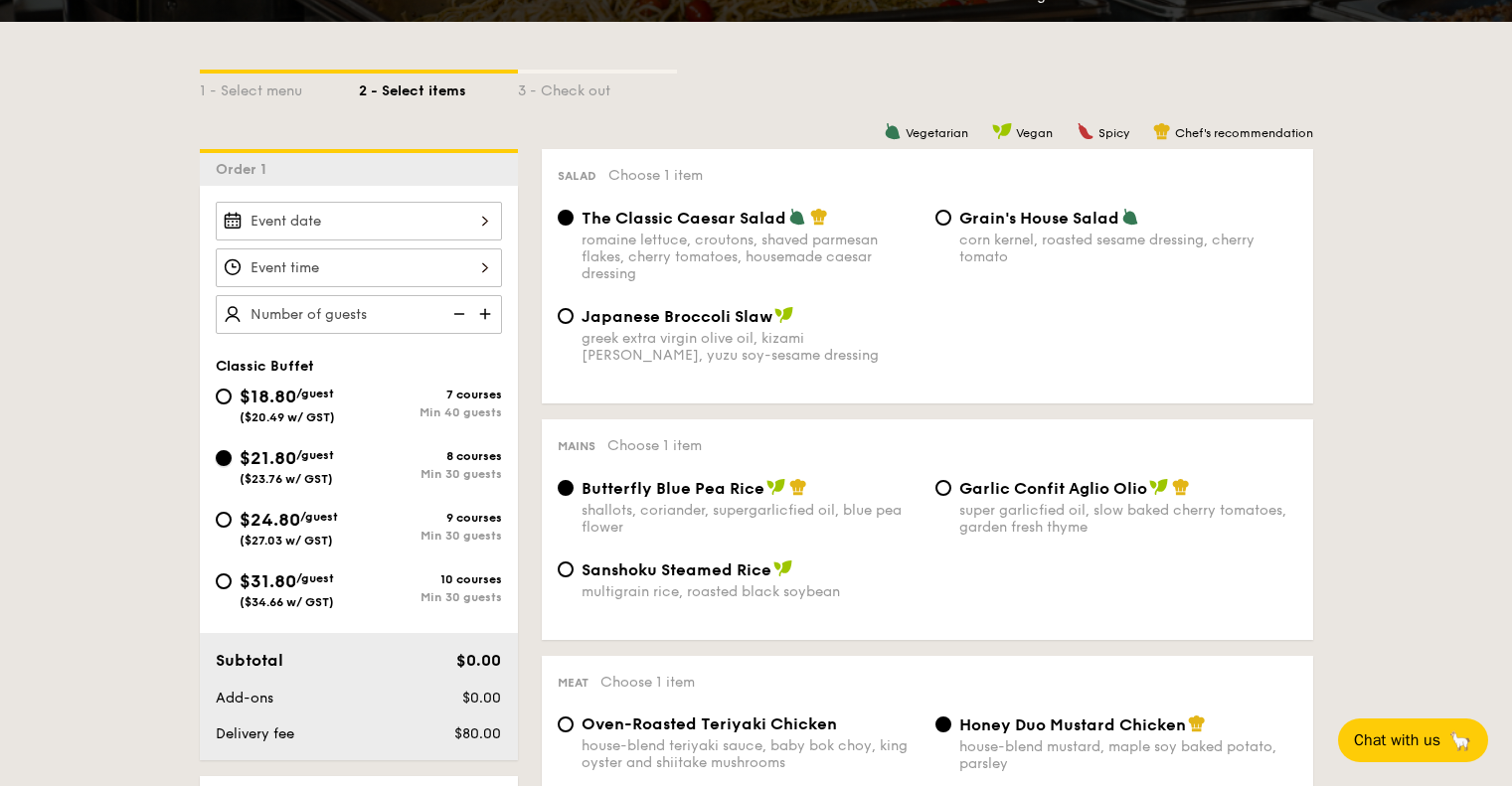 radio on "true" 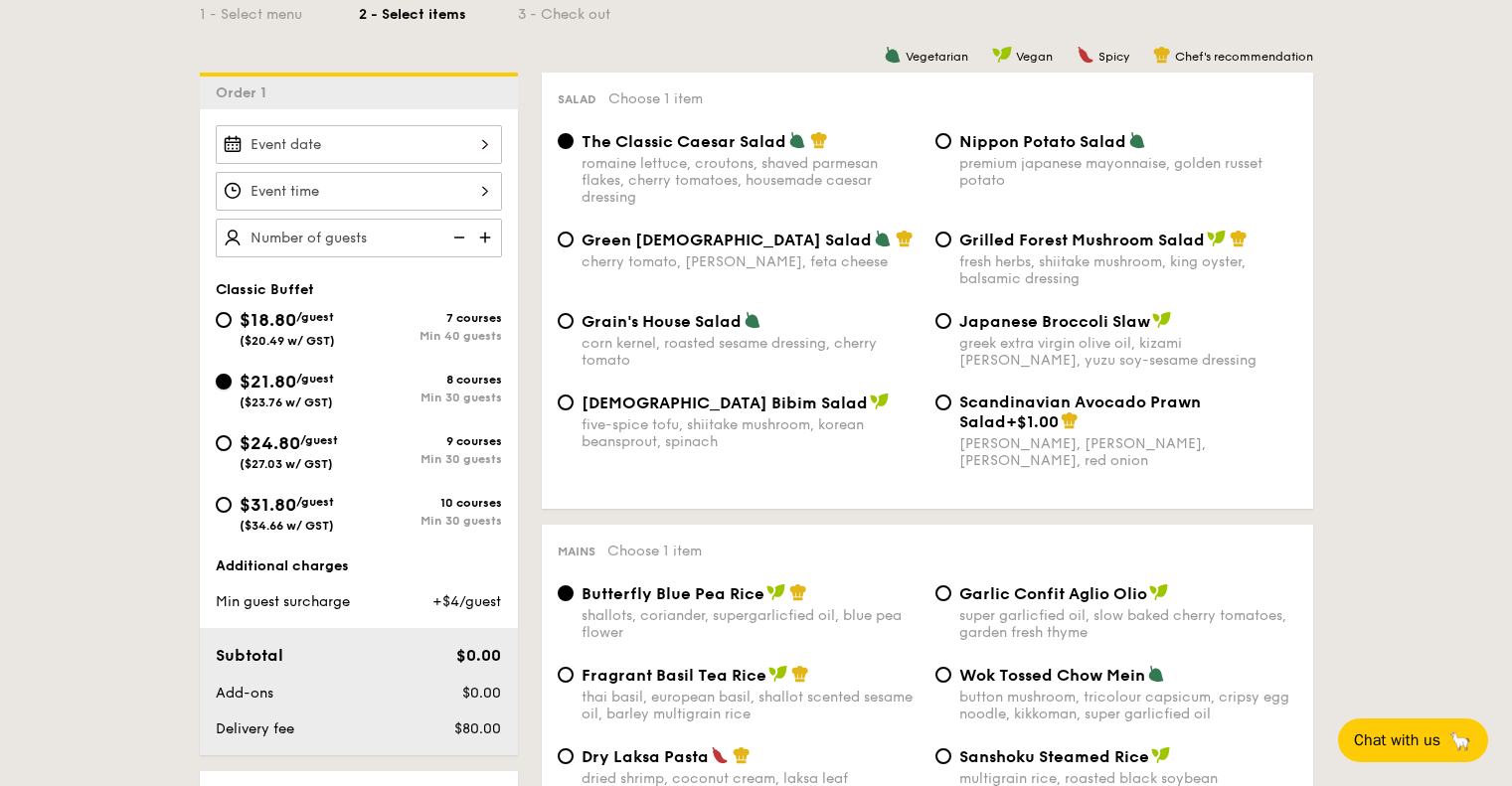scroll, scrollTop: 489, scrollLeft: 0, axis: vertical 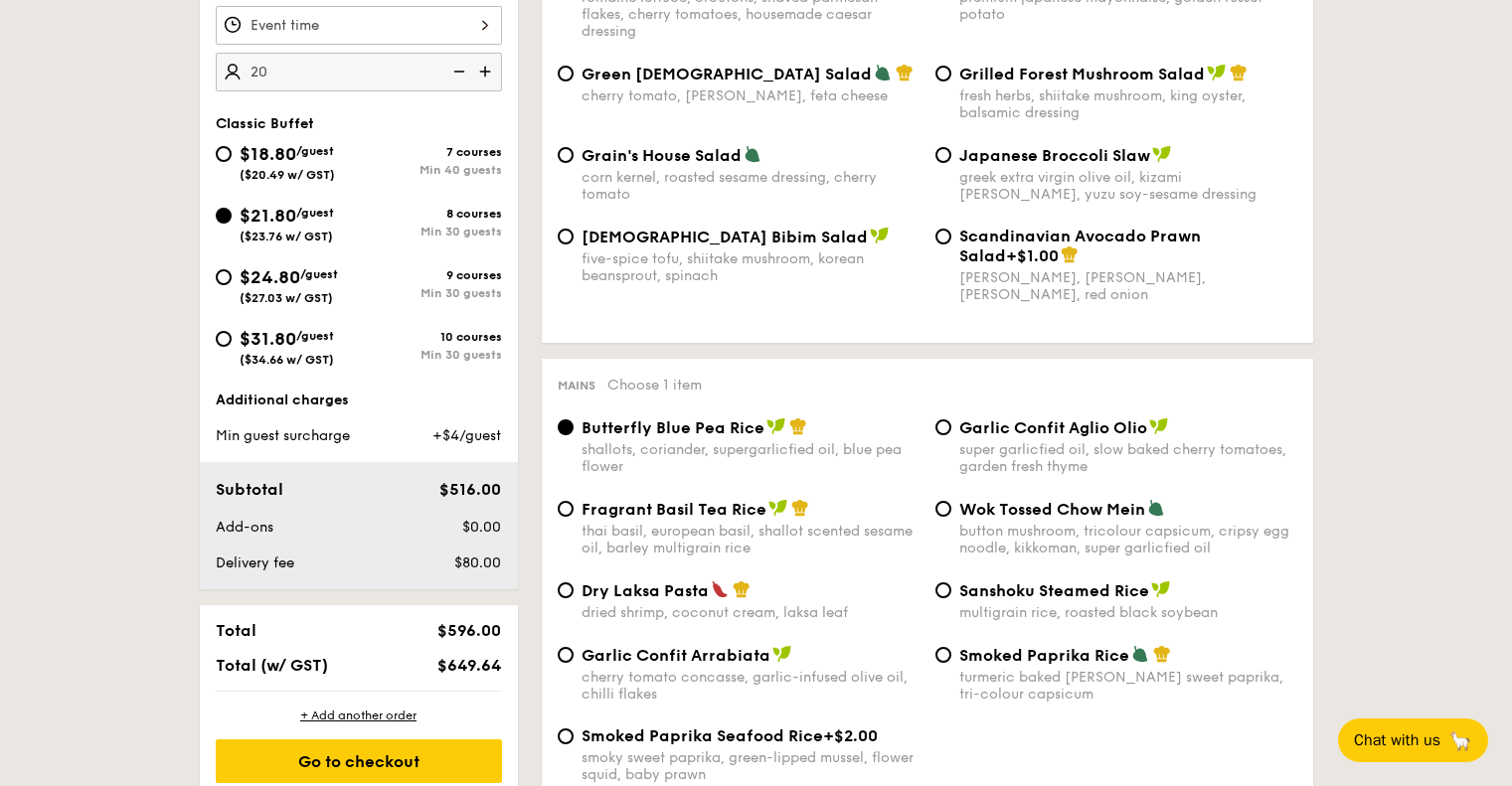 type on "2" 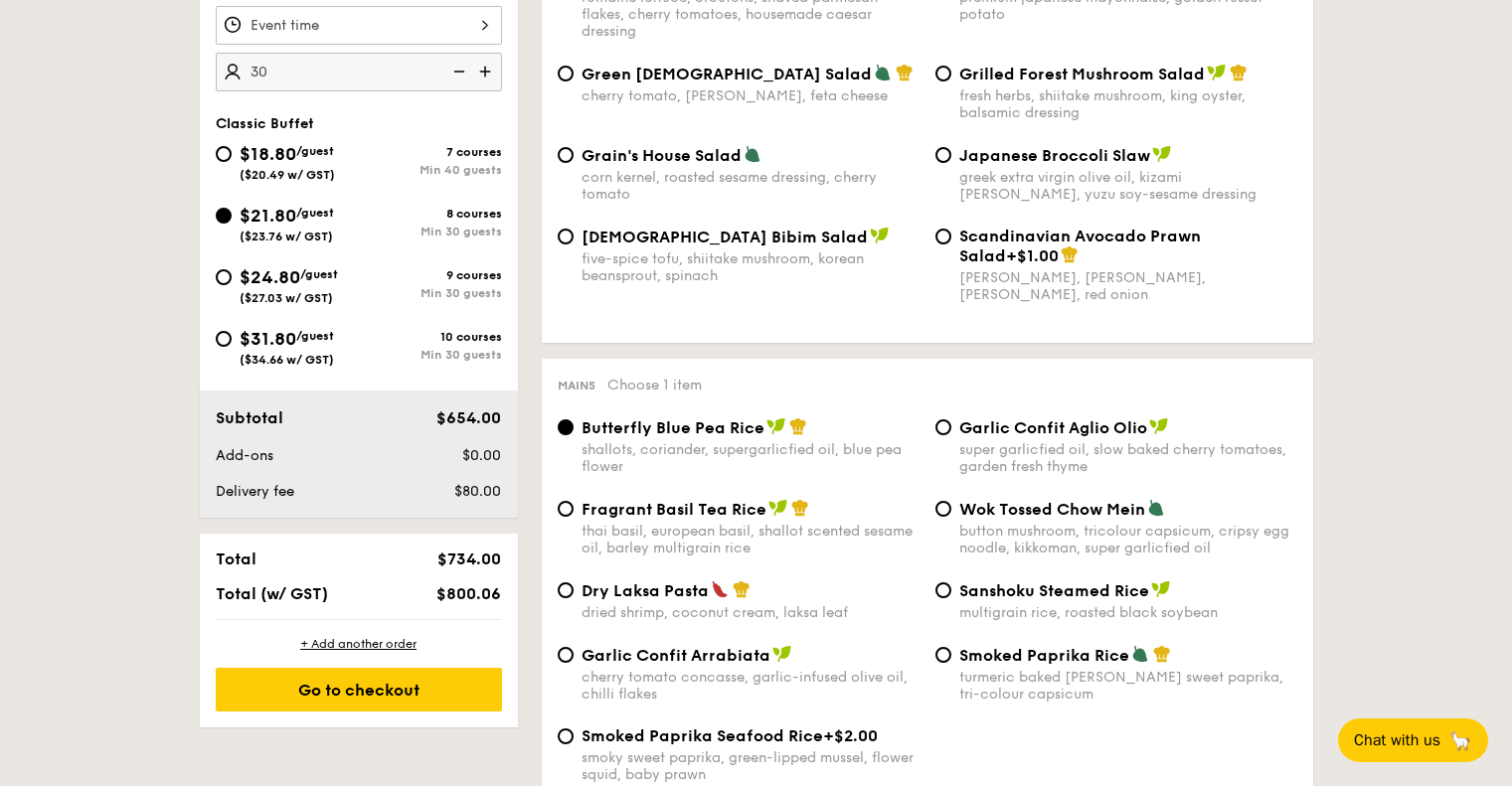 type on "3" 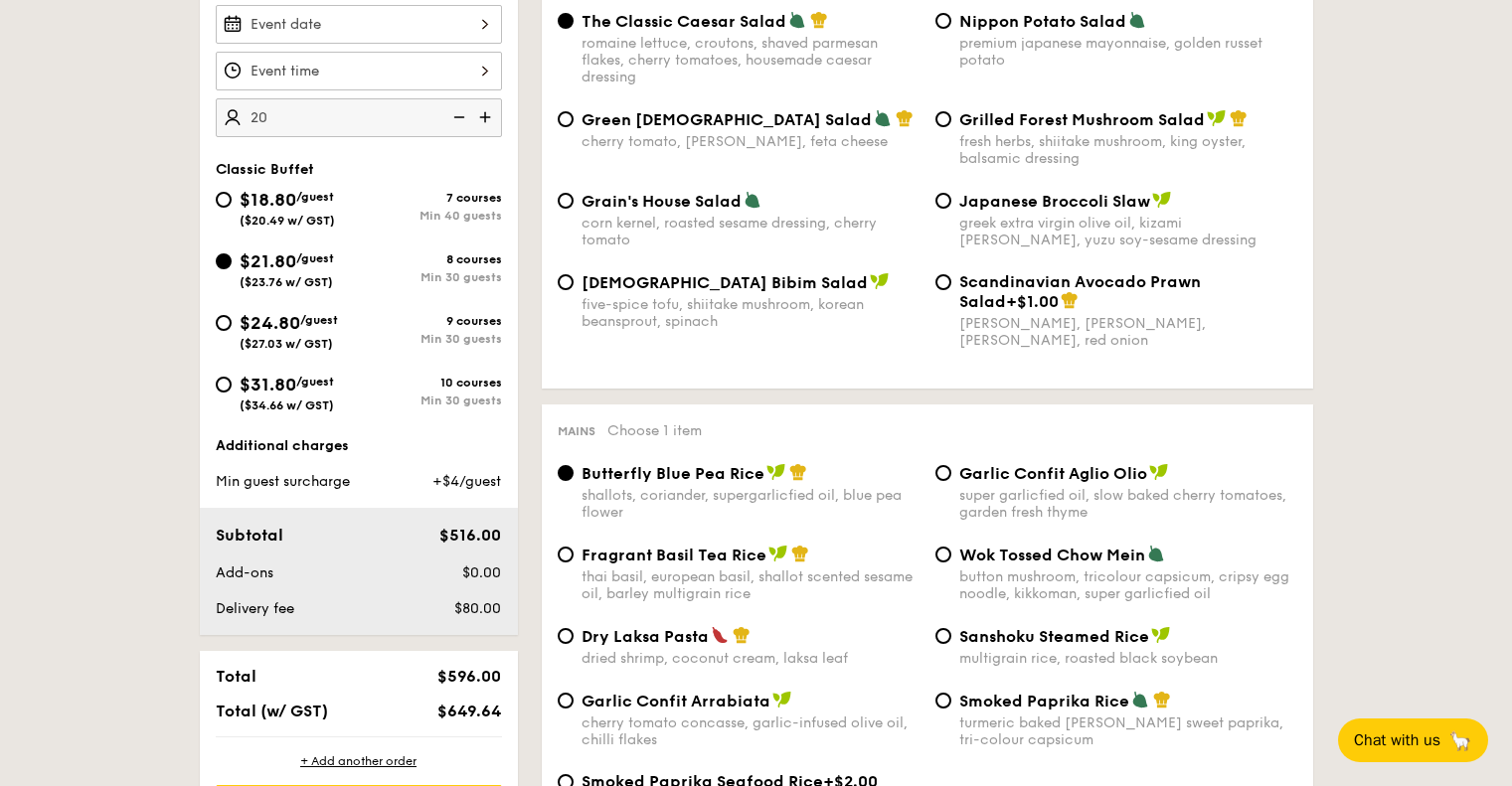 scroll, scrollTop: 607, scrollLeft: 0, axis: vertical 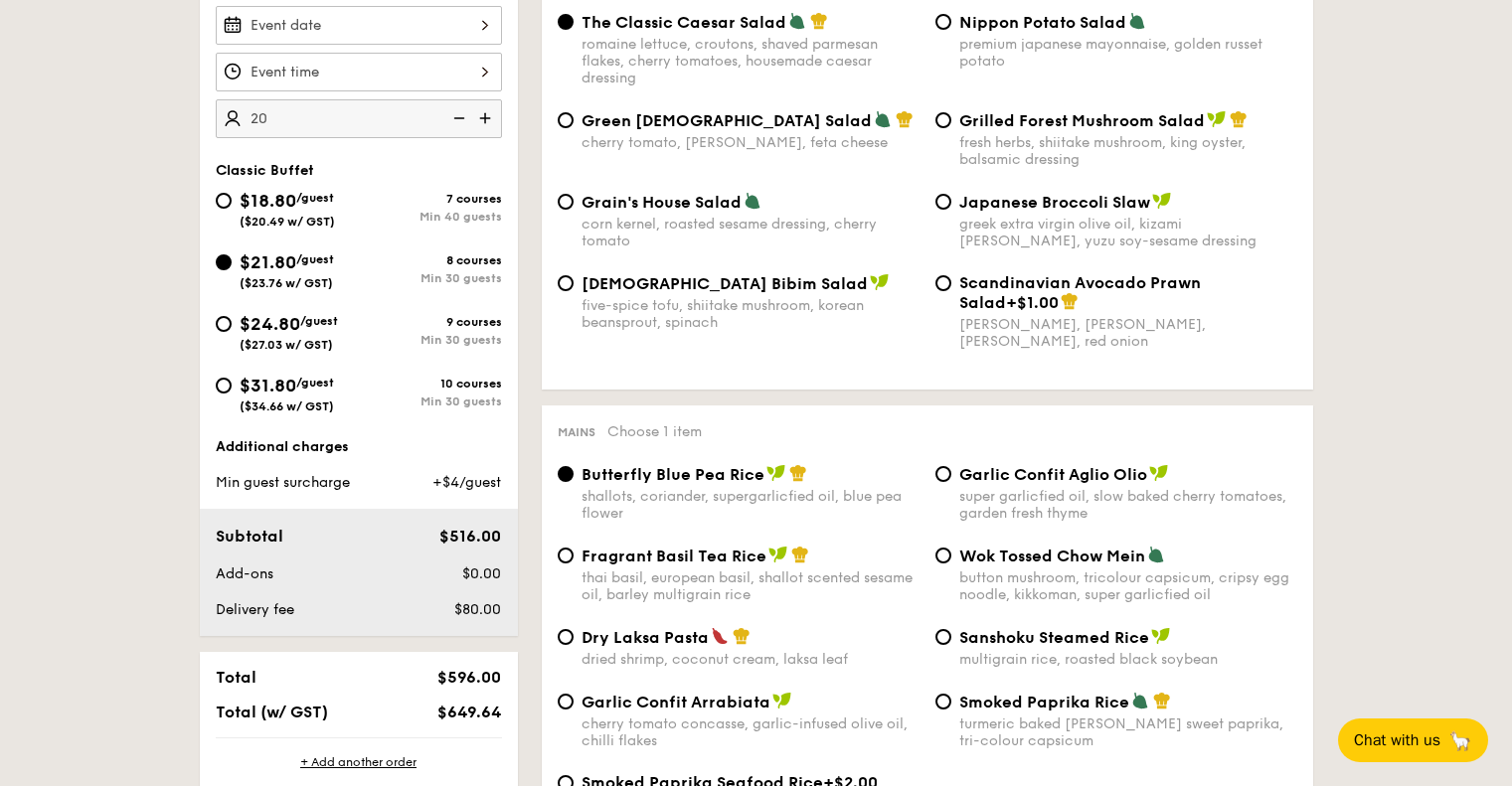 type on "20 guests" 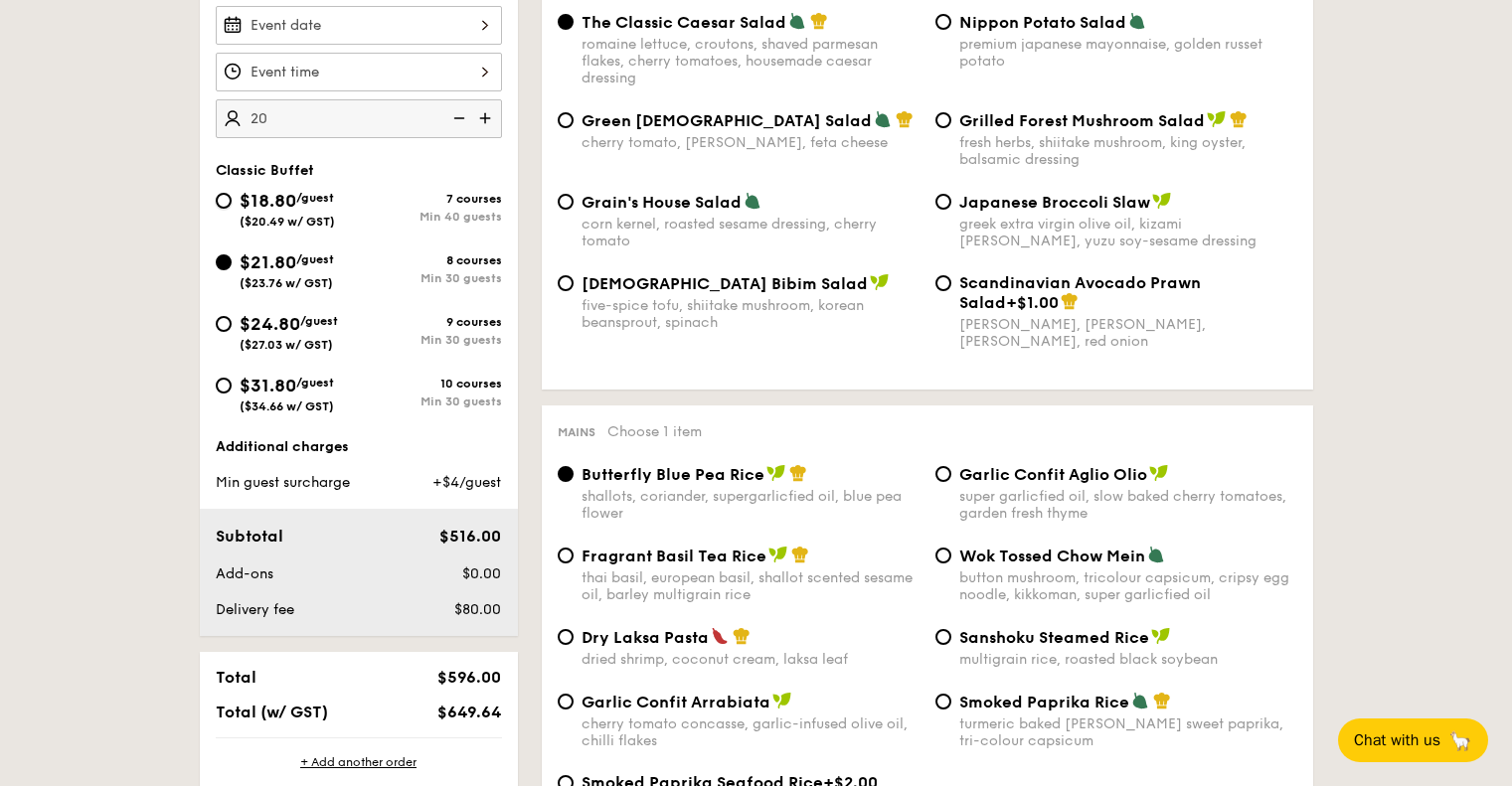 click on "$18.80
/guest
($20.49 w/ GST)
7 courses
Min 40 guests" at bounding box center [224, 201] 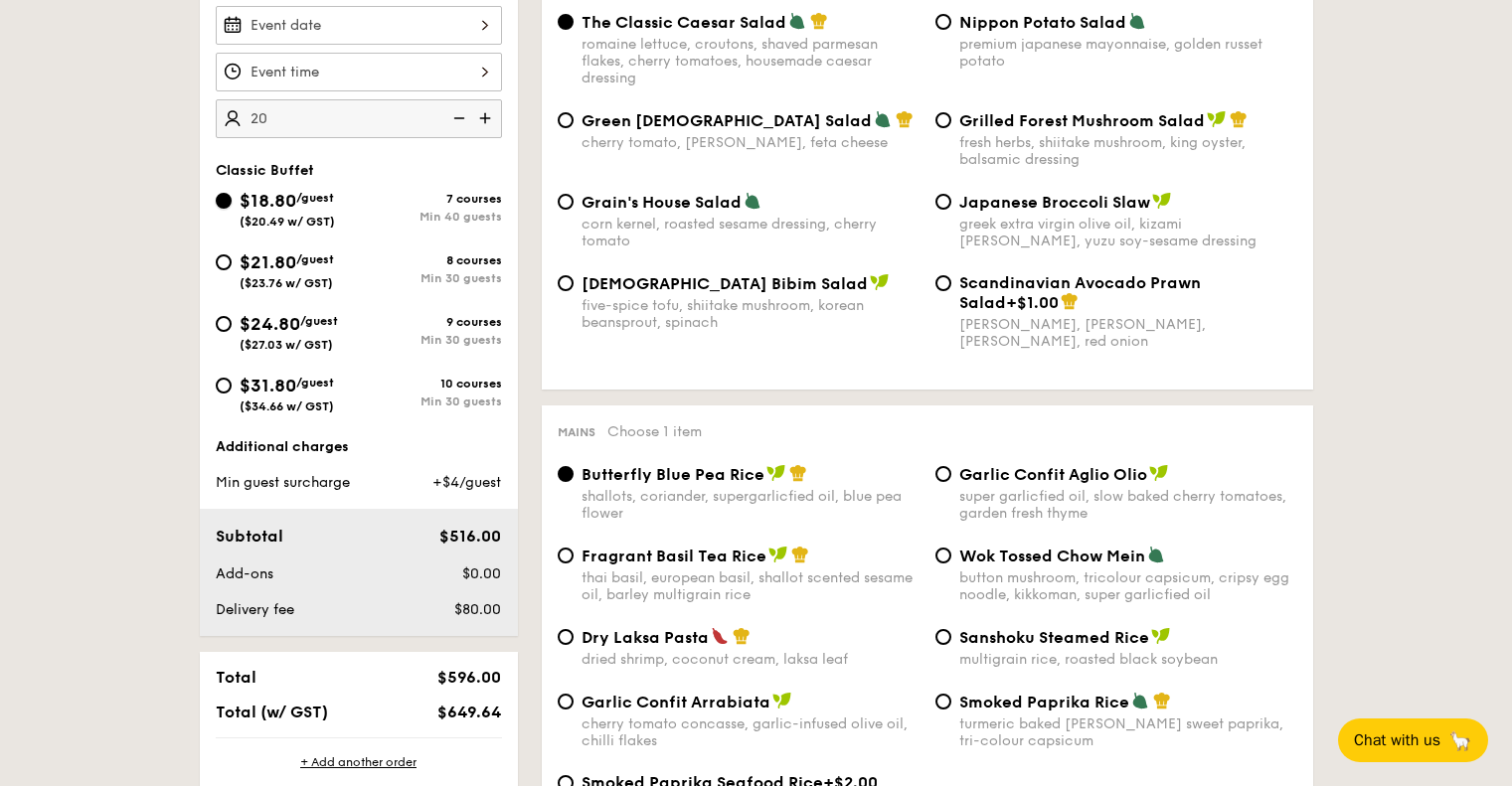 radio on "true" 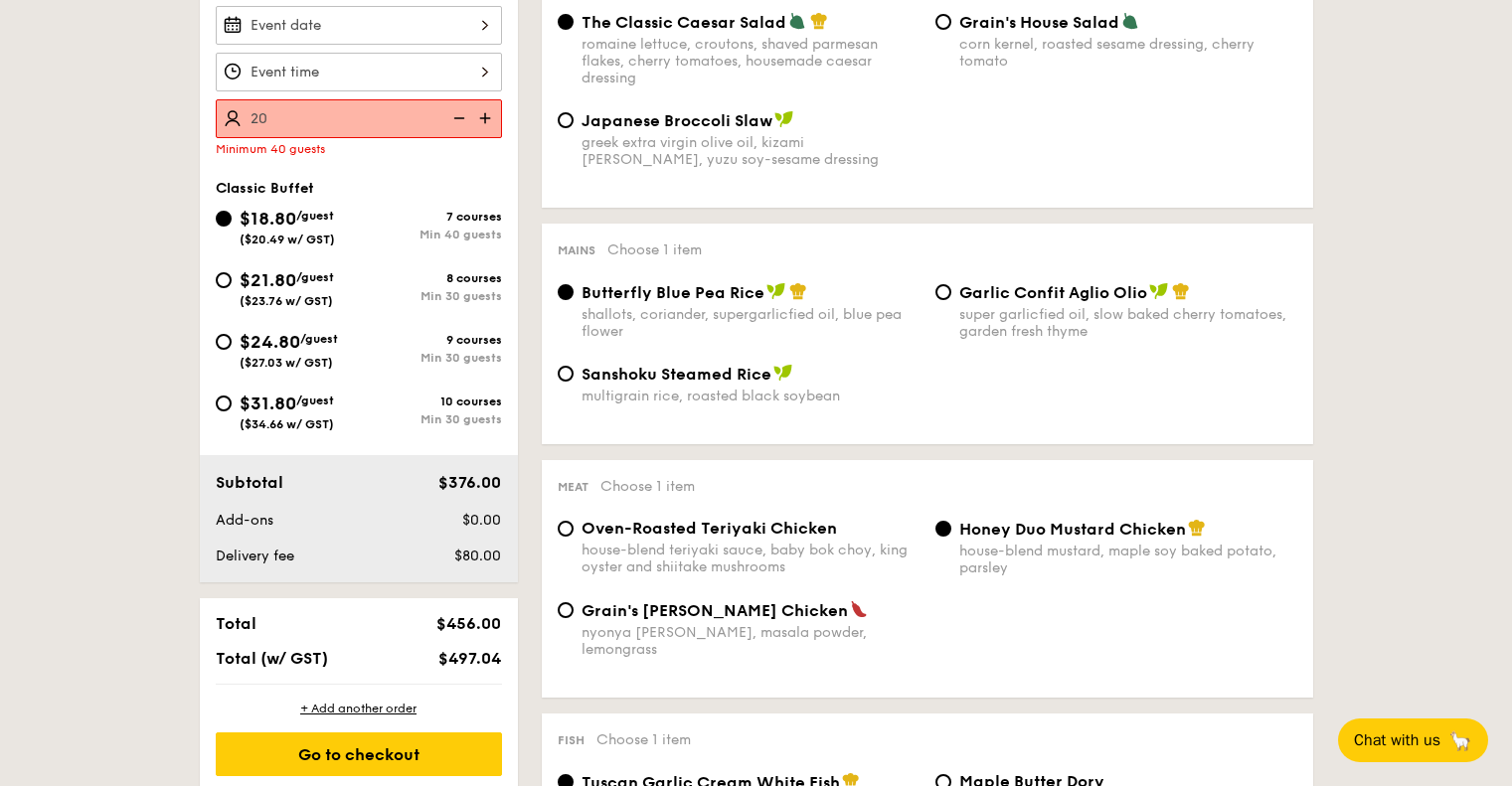 click on "8 courses" at bounding box center (430, 278) 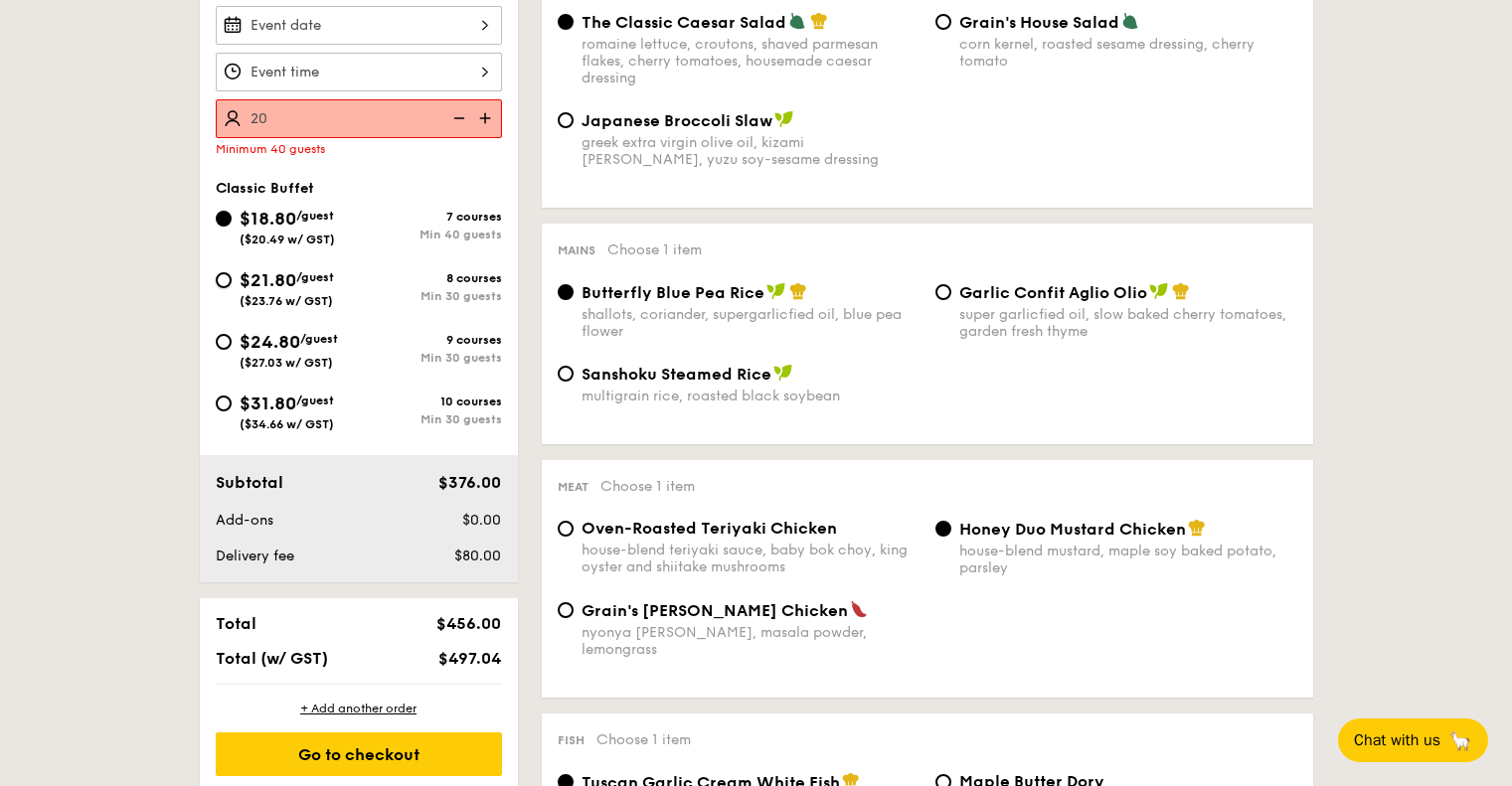 click on "$21.80
/guest
($23.76 w/ GST)
8 courses
Min 30 guests" at bounding box center (224, 280) 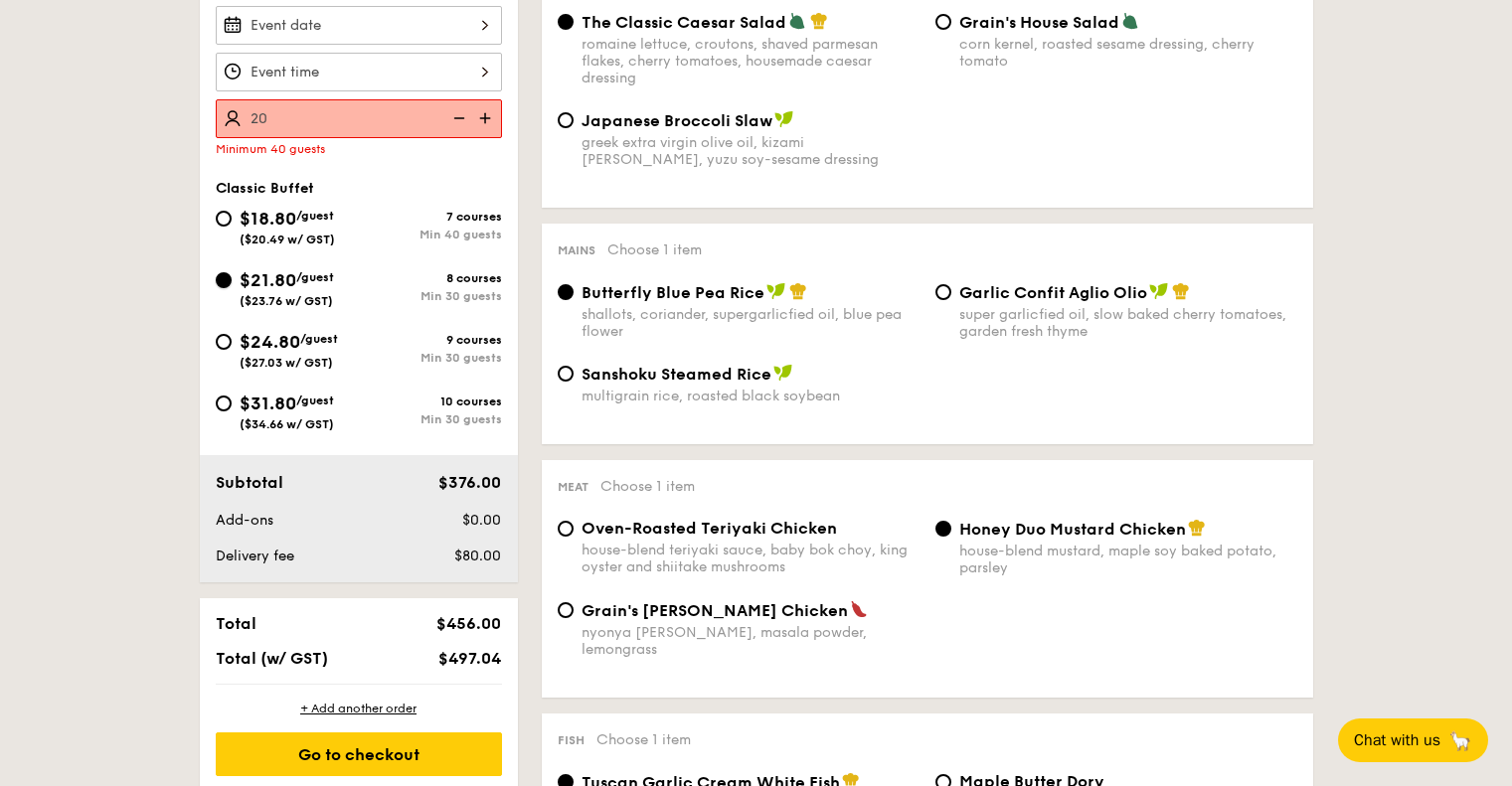 radio on "true" 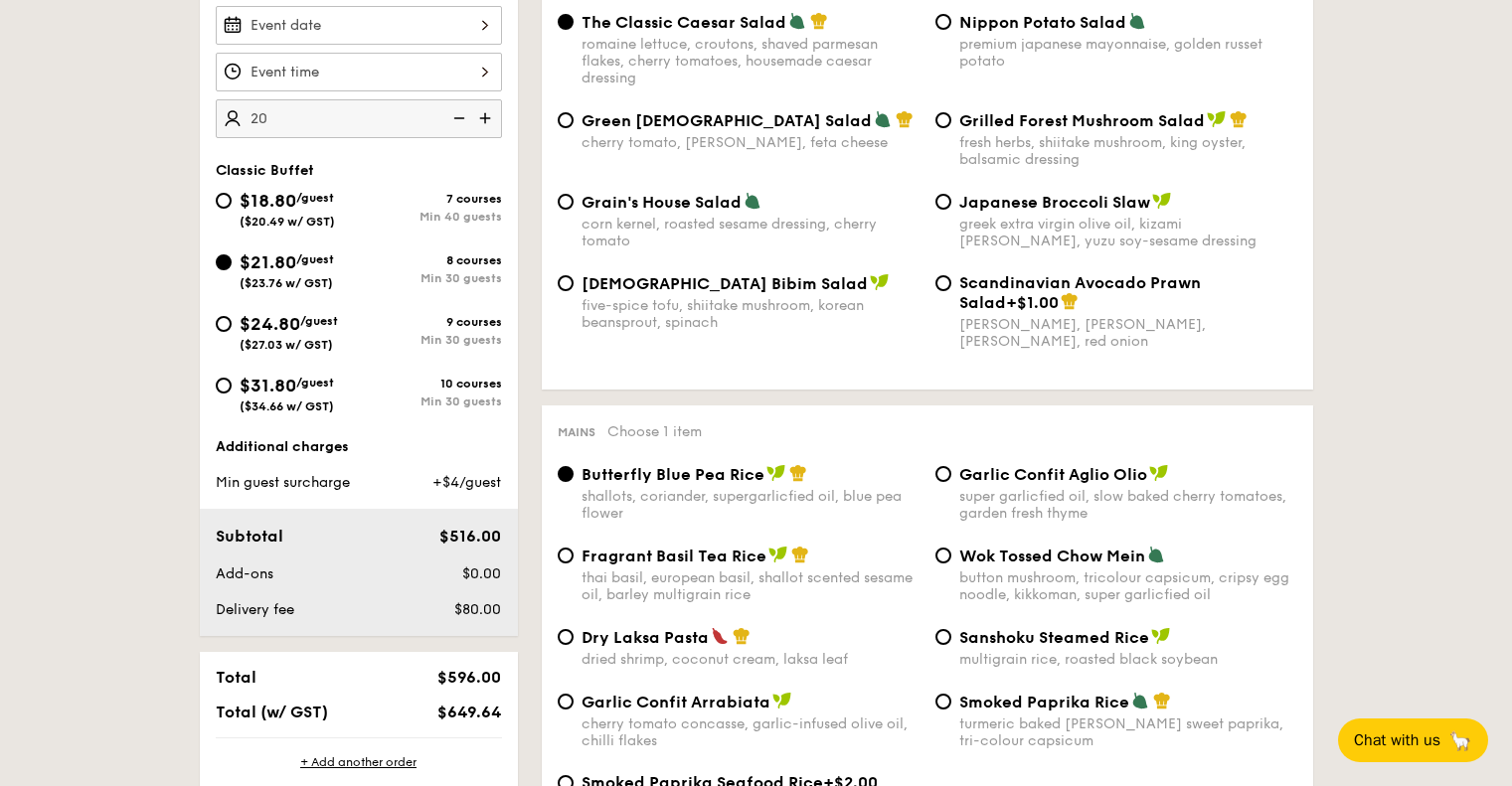 click on "Min 40 guests" at bounding box center [430, 217] 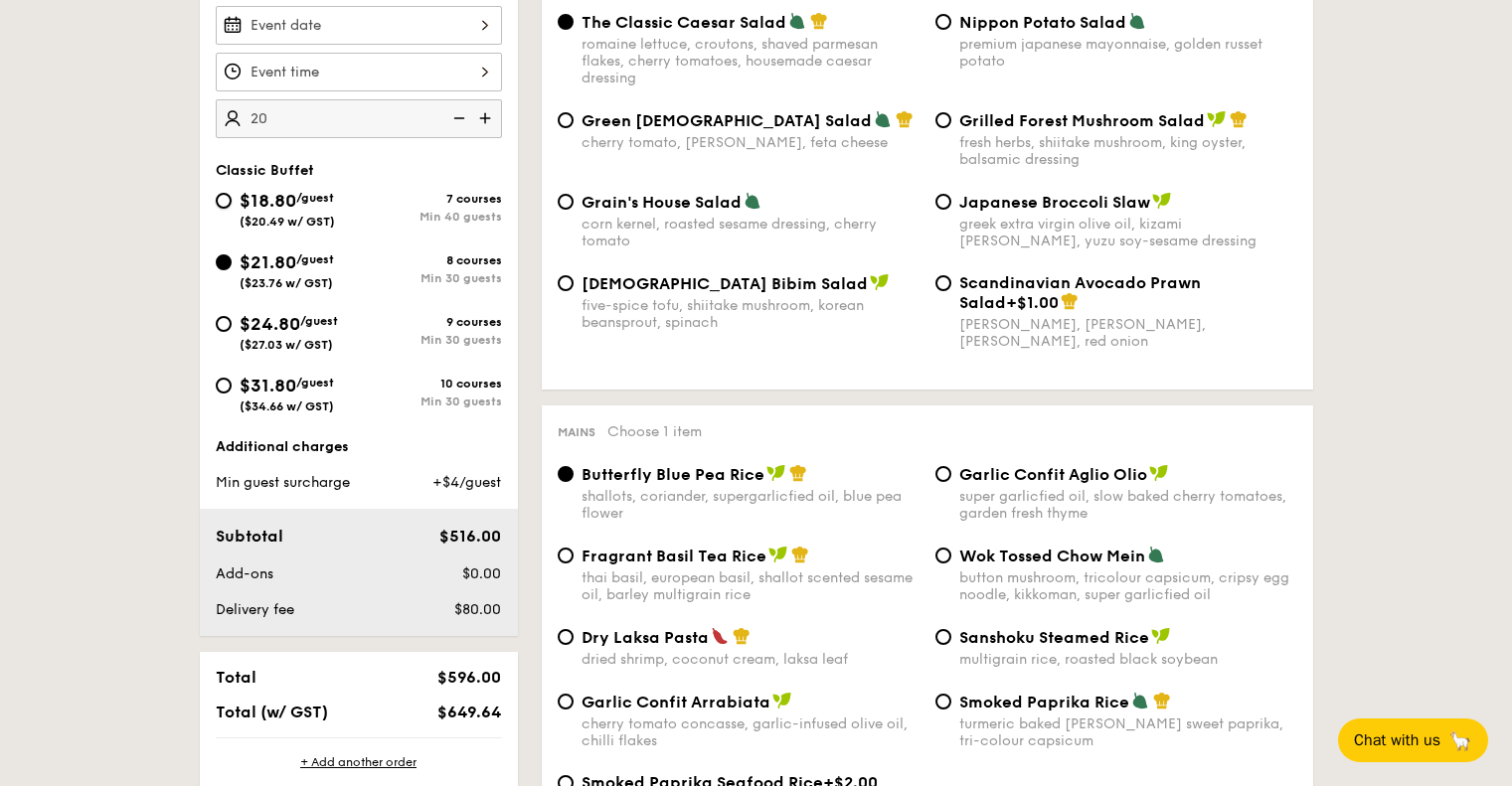click on "$18.80
/guest
($20.49 w/ GST)
7 courses
Min 40 guests" at bounding box center (224, 201) 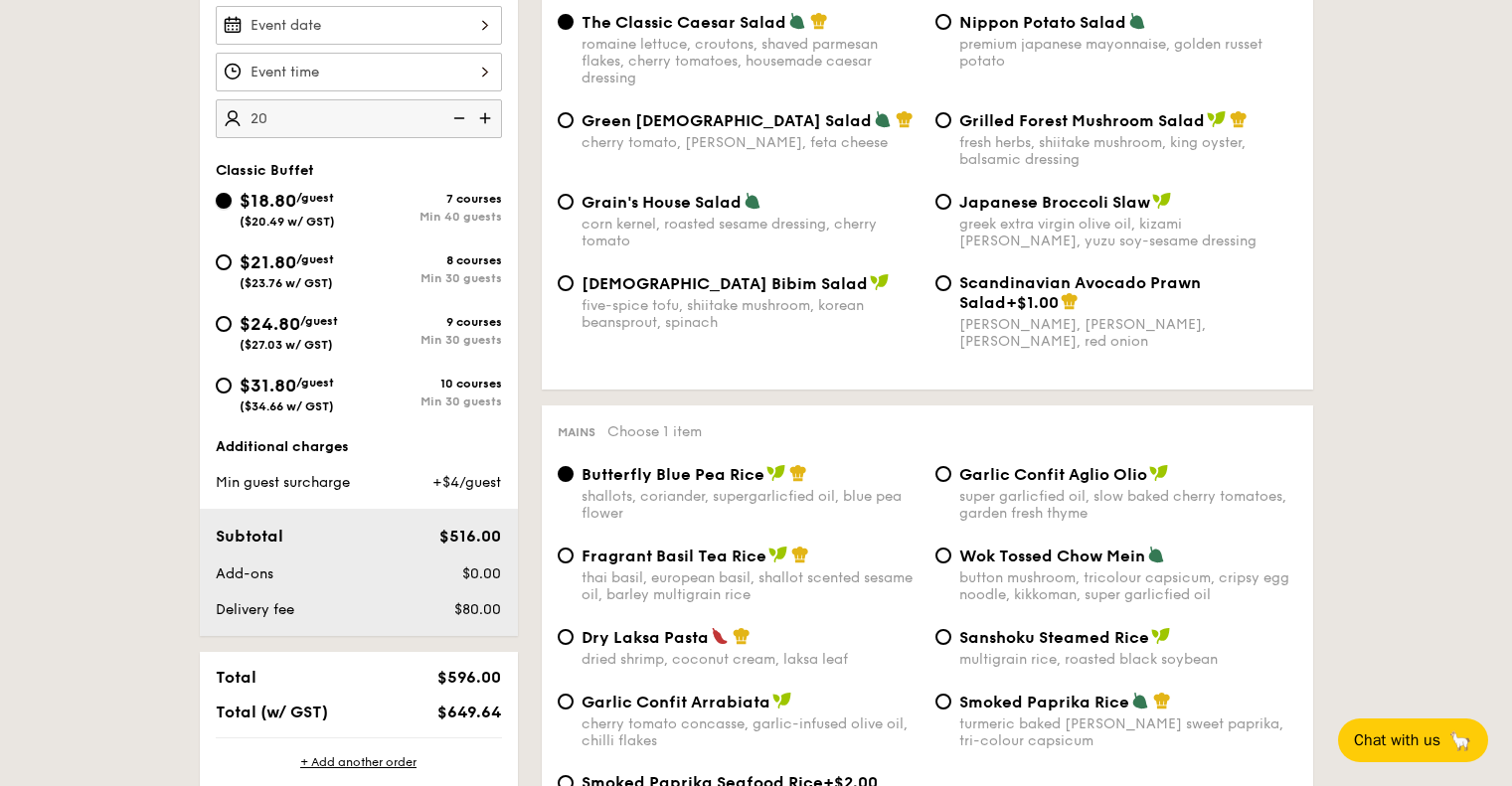 radio on "true" 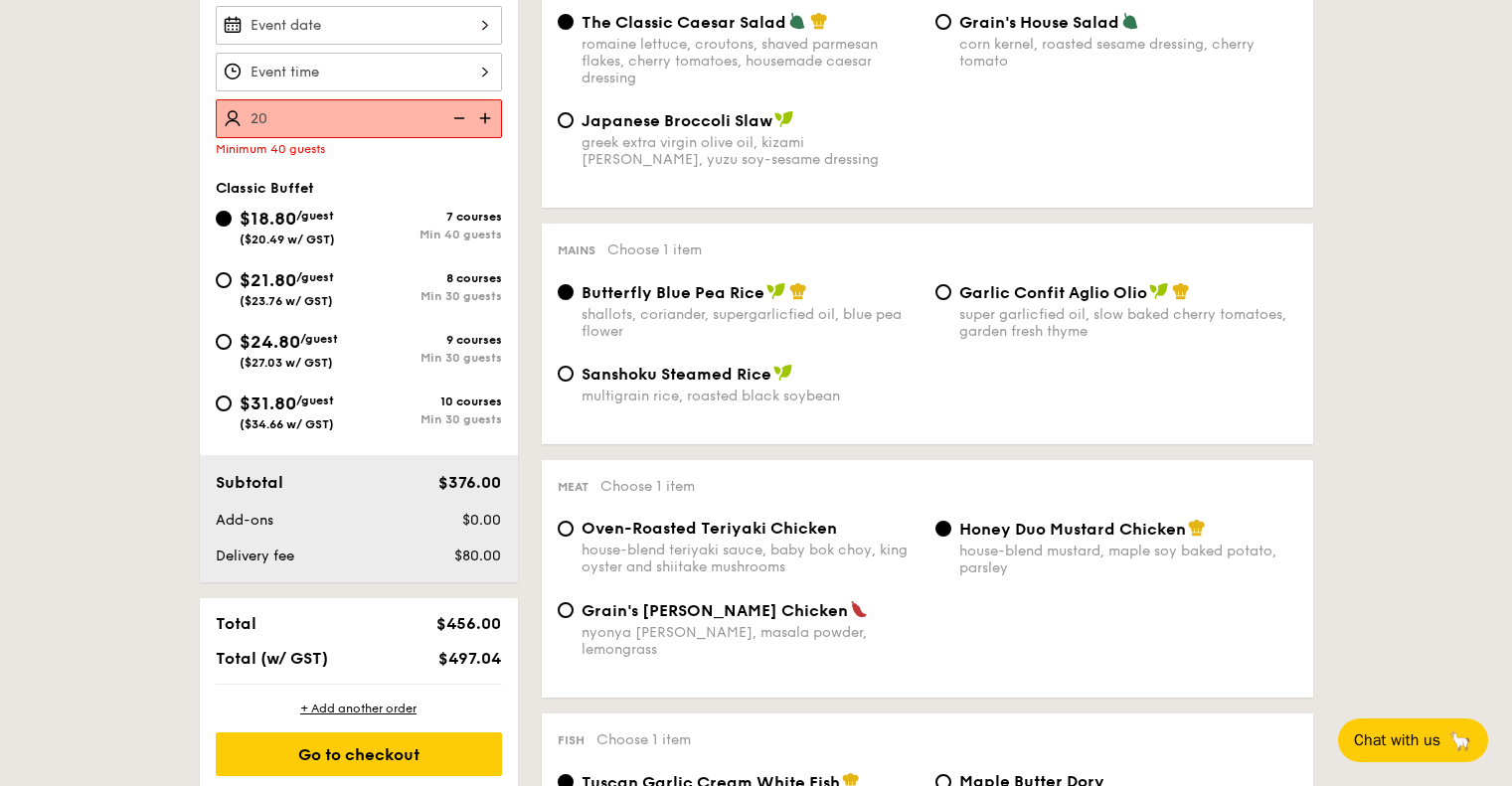type on "2" 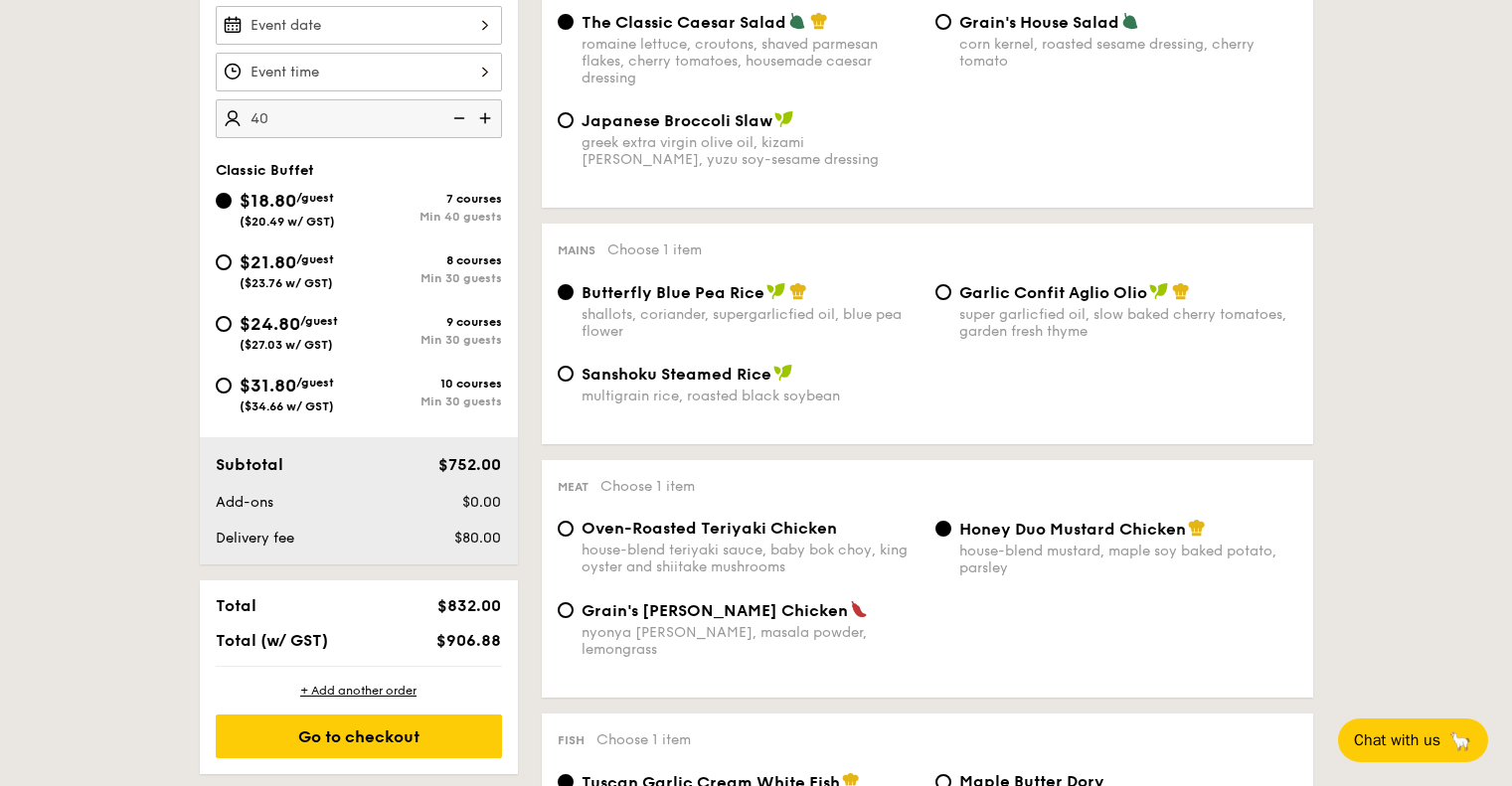 type on "40 guests" 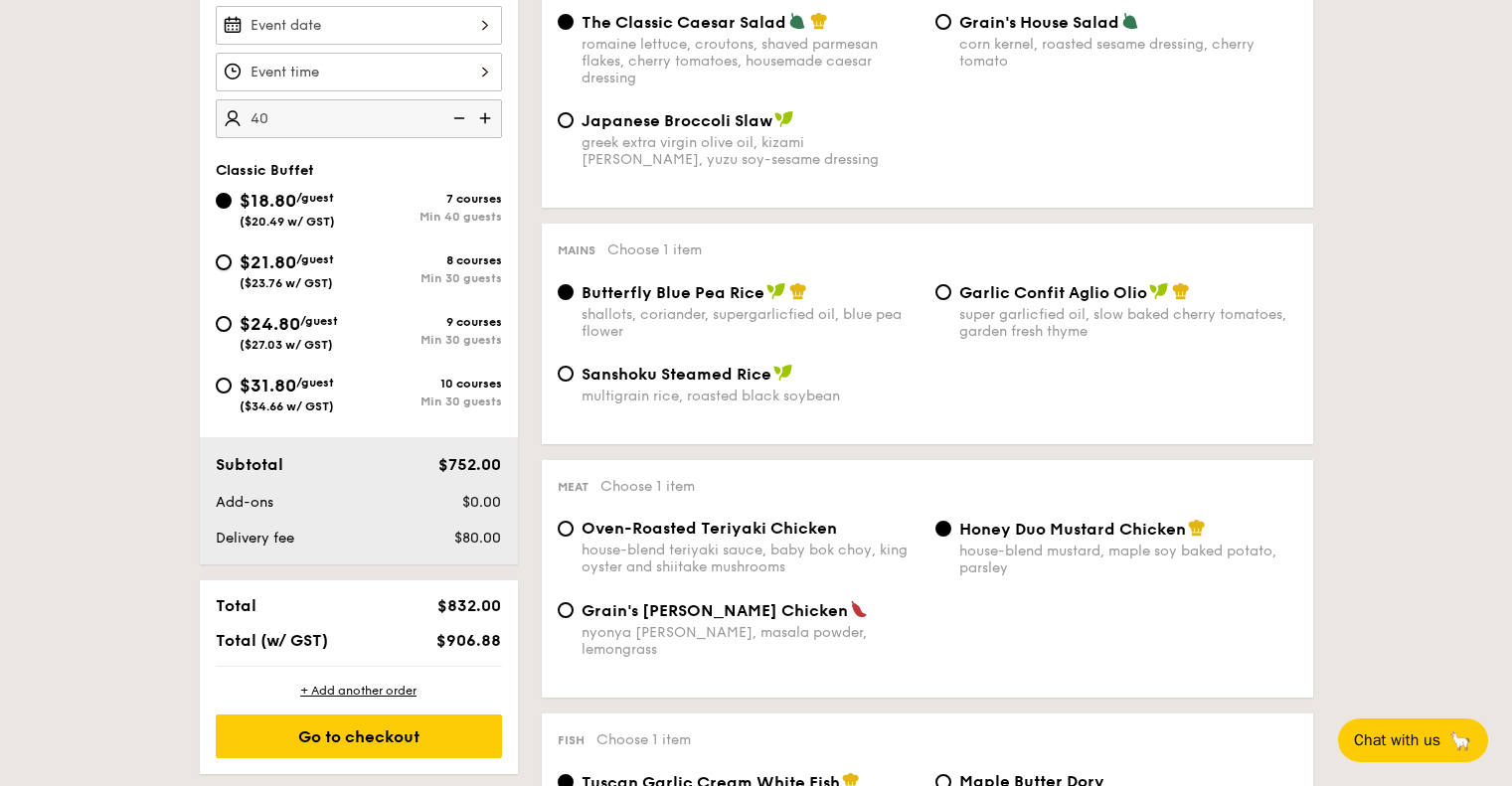 click on "$21.80
/guest
($23.76 w/ GST)
8 courses
Min 30 guests" at bounding box center (224, 262) 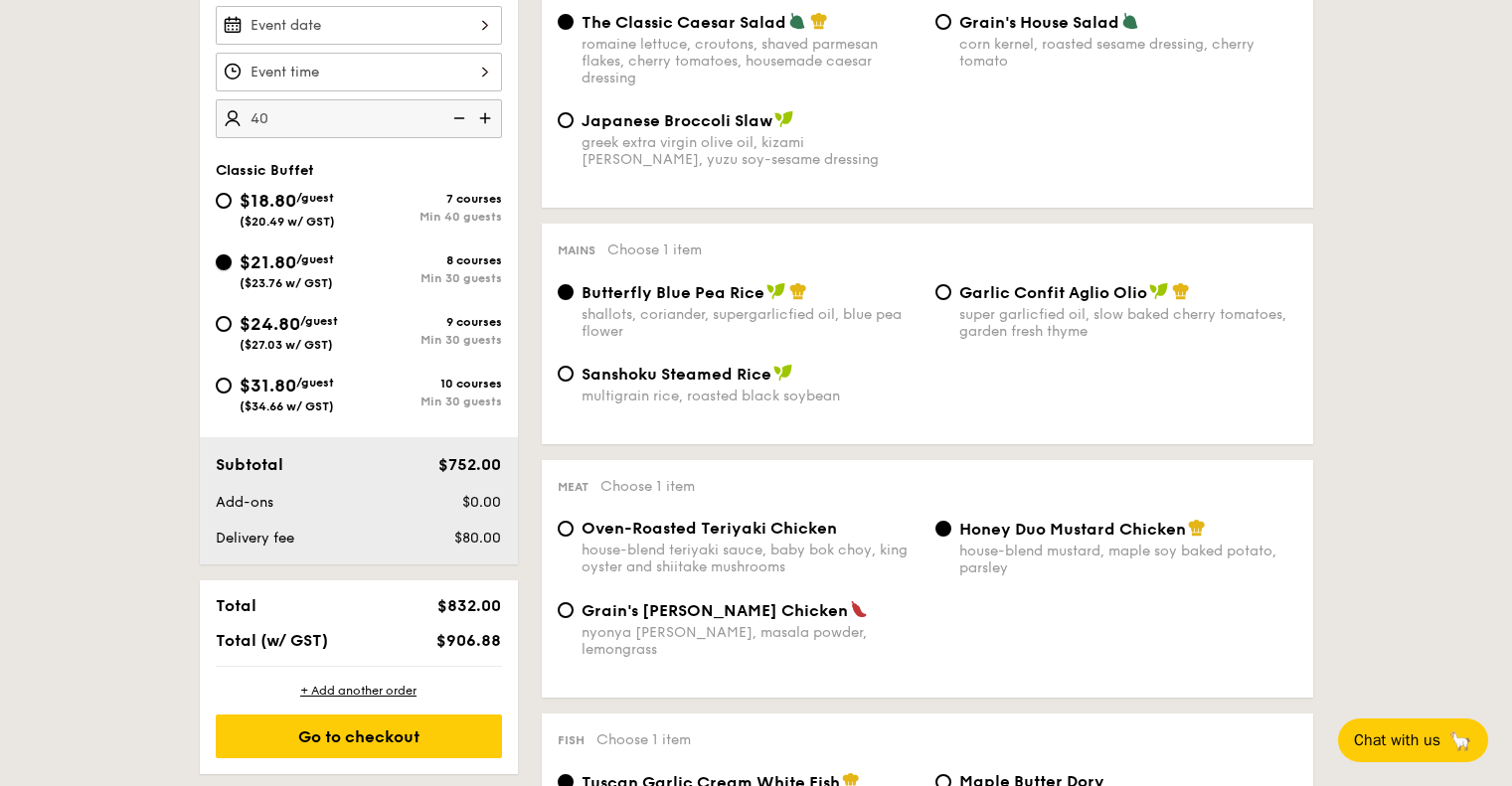 radio on "true" 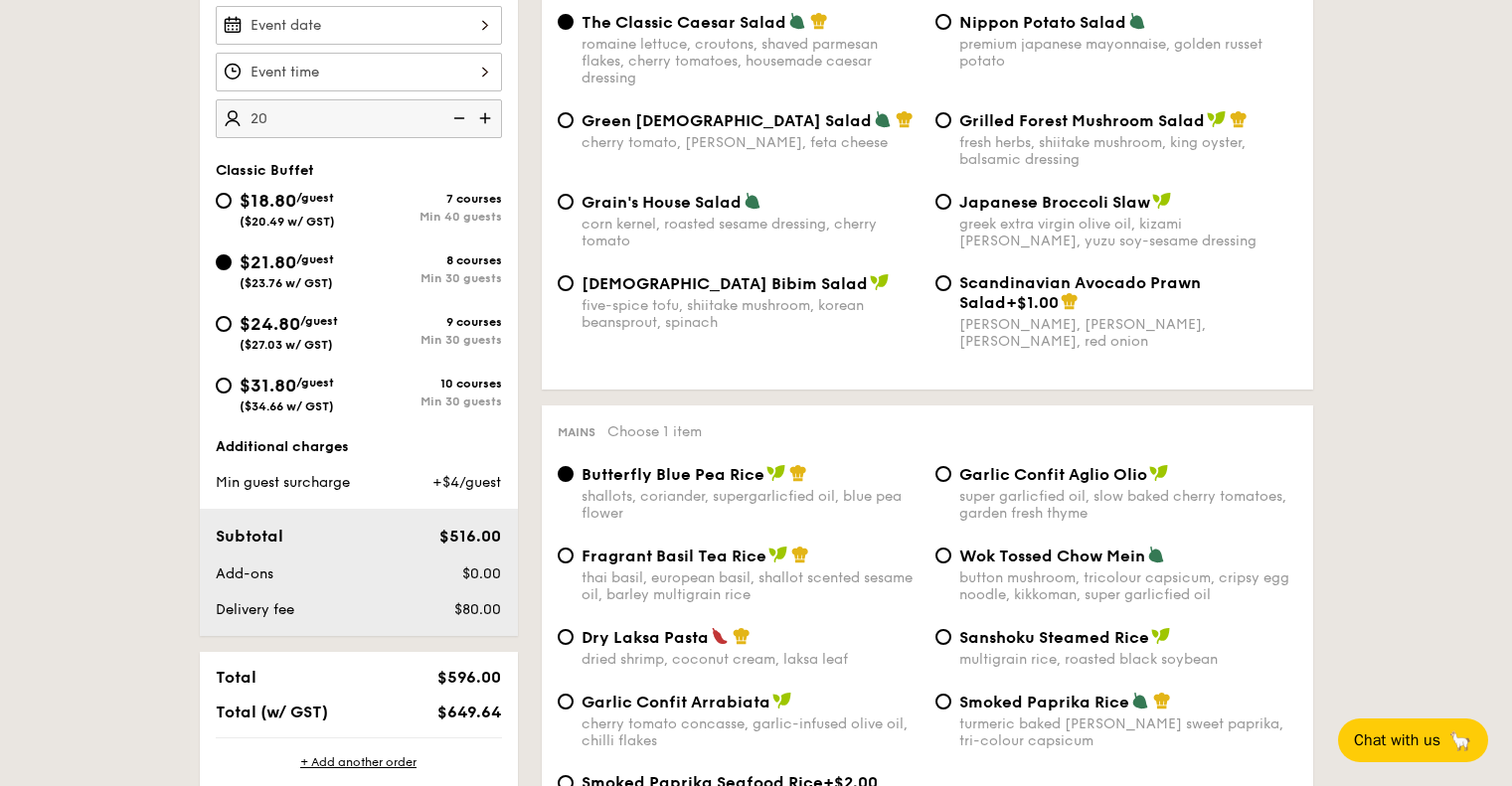 type on "20 guests" 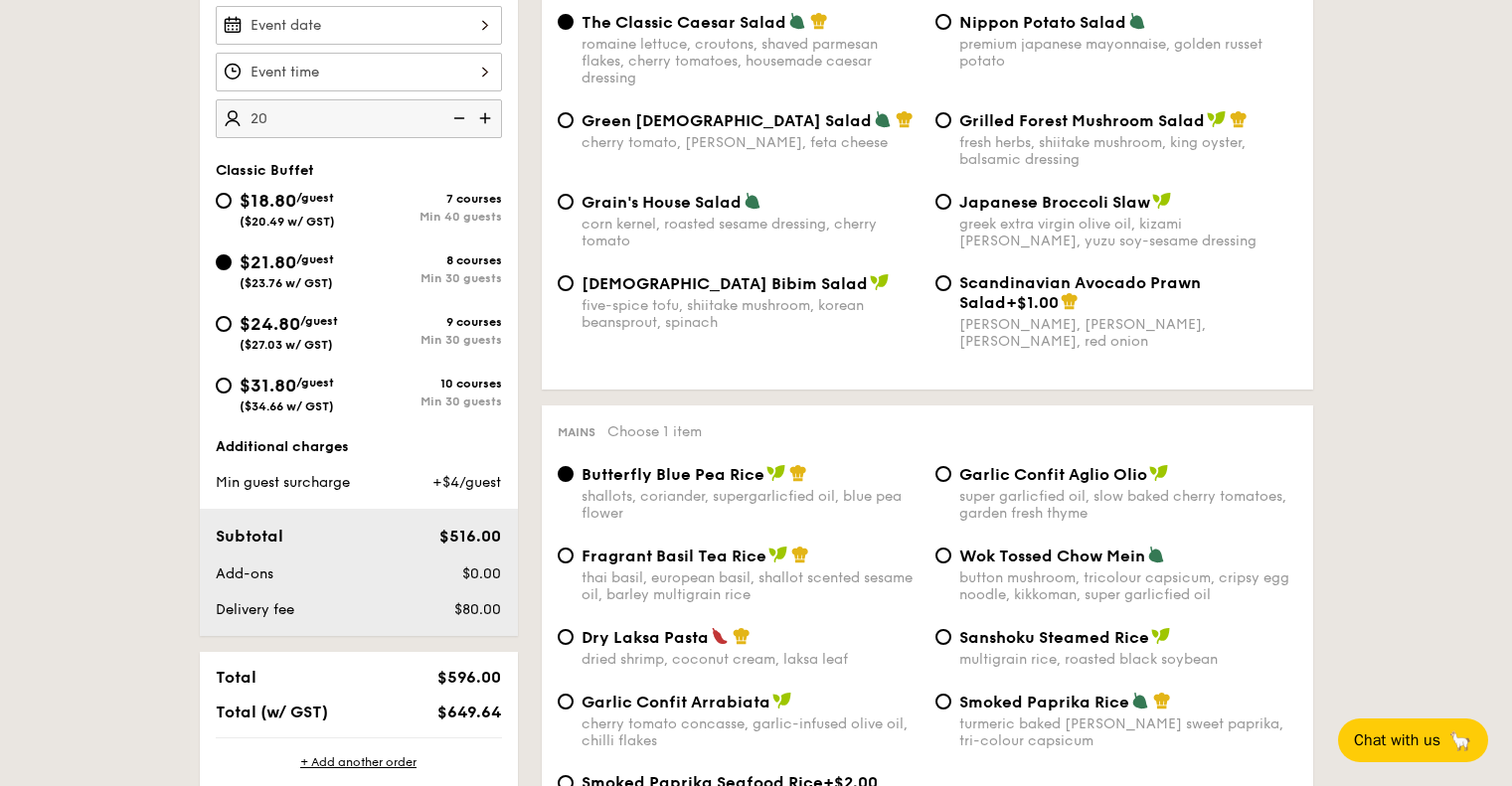 click on "$24.80" at bounding box center (269, 324) 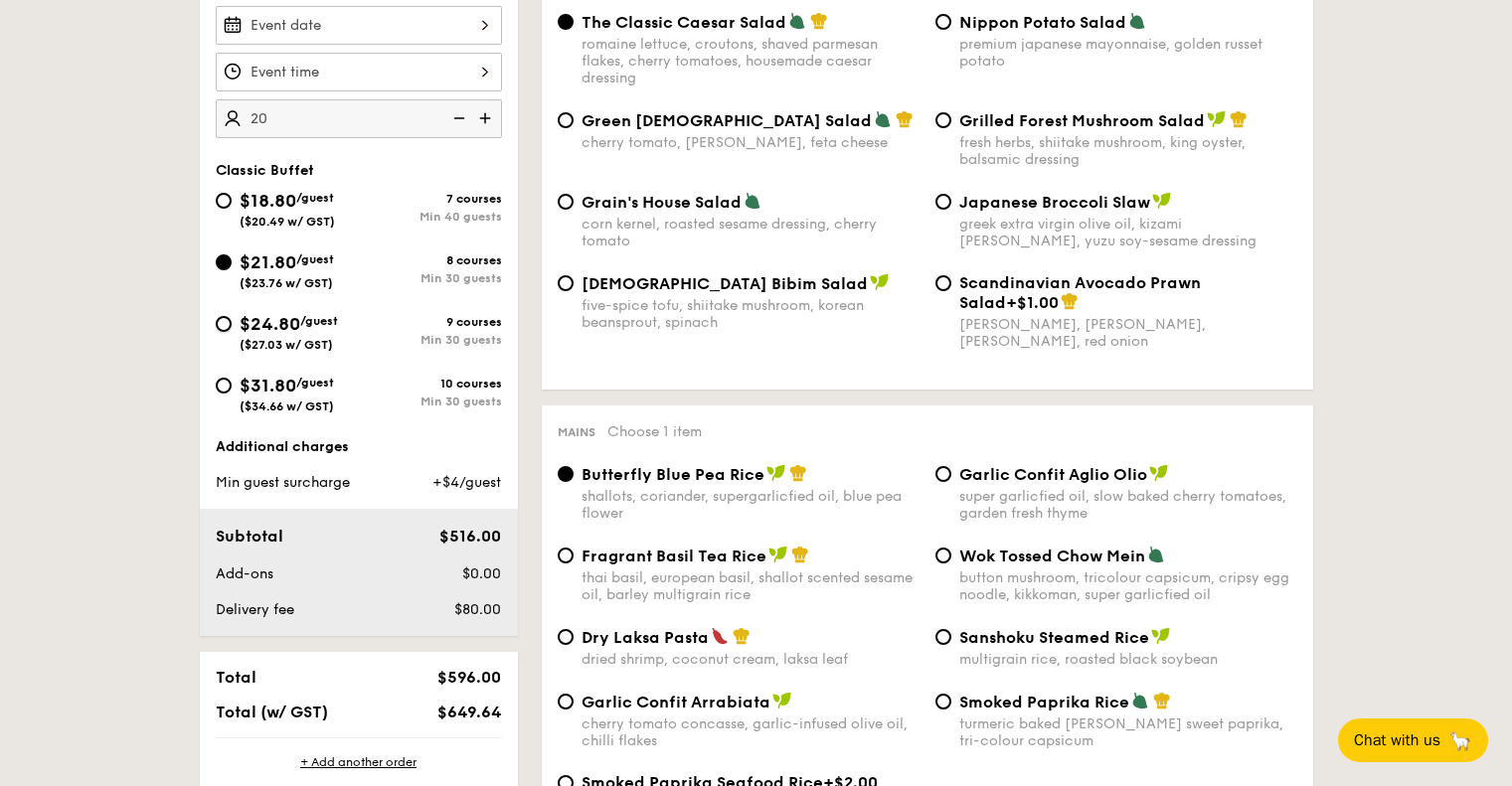 click on "$24.80
/guest
($27.03 w/ GST)
9 courses
Min 30 guests" at bounding box center [224, 324] 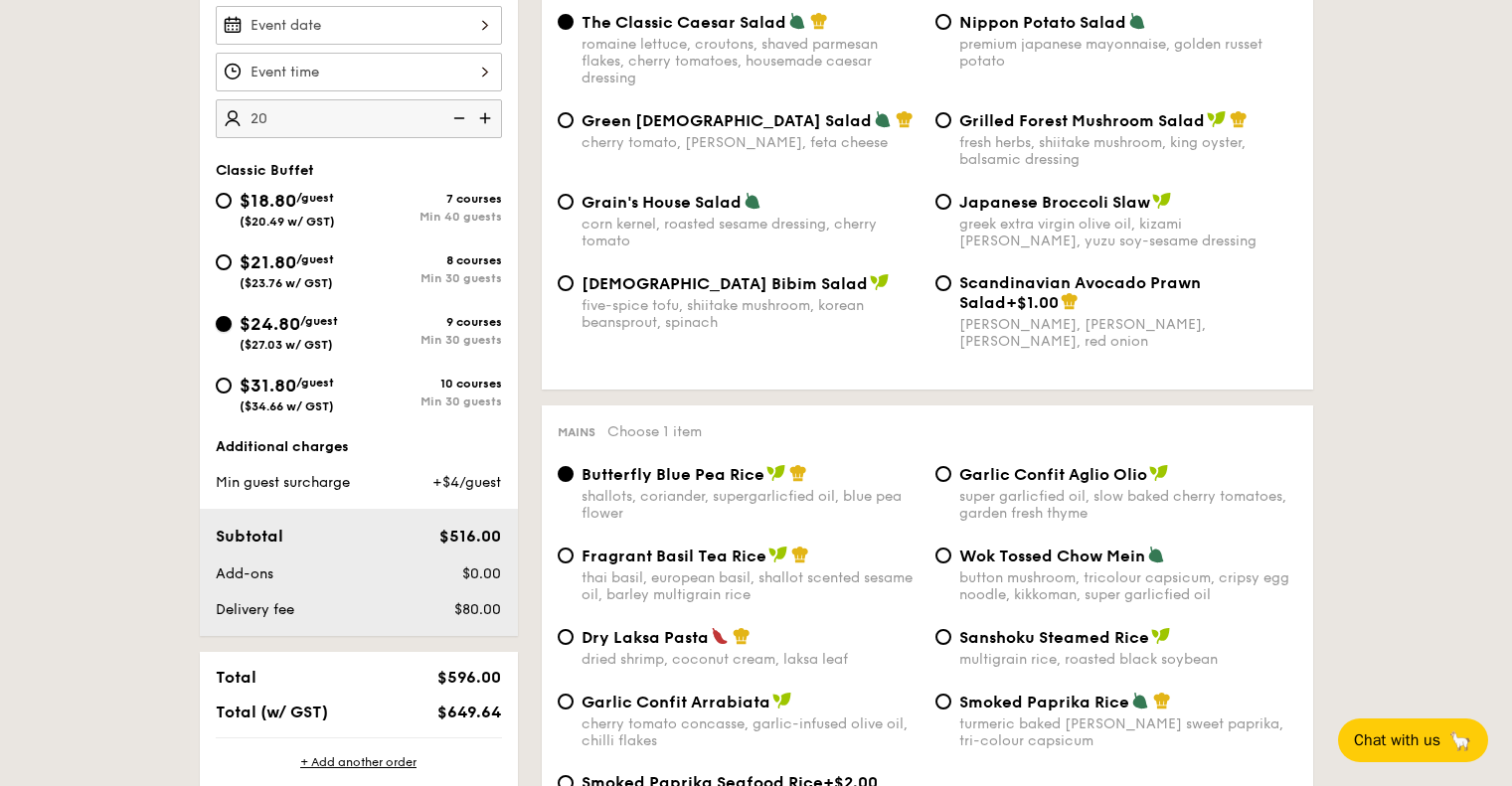 radio on "true" 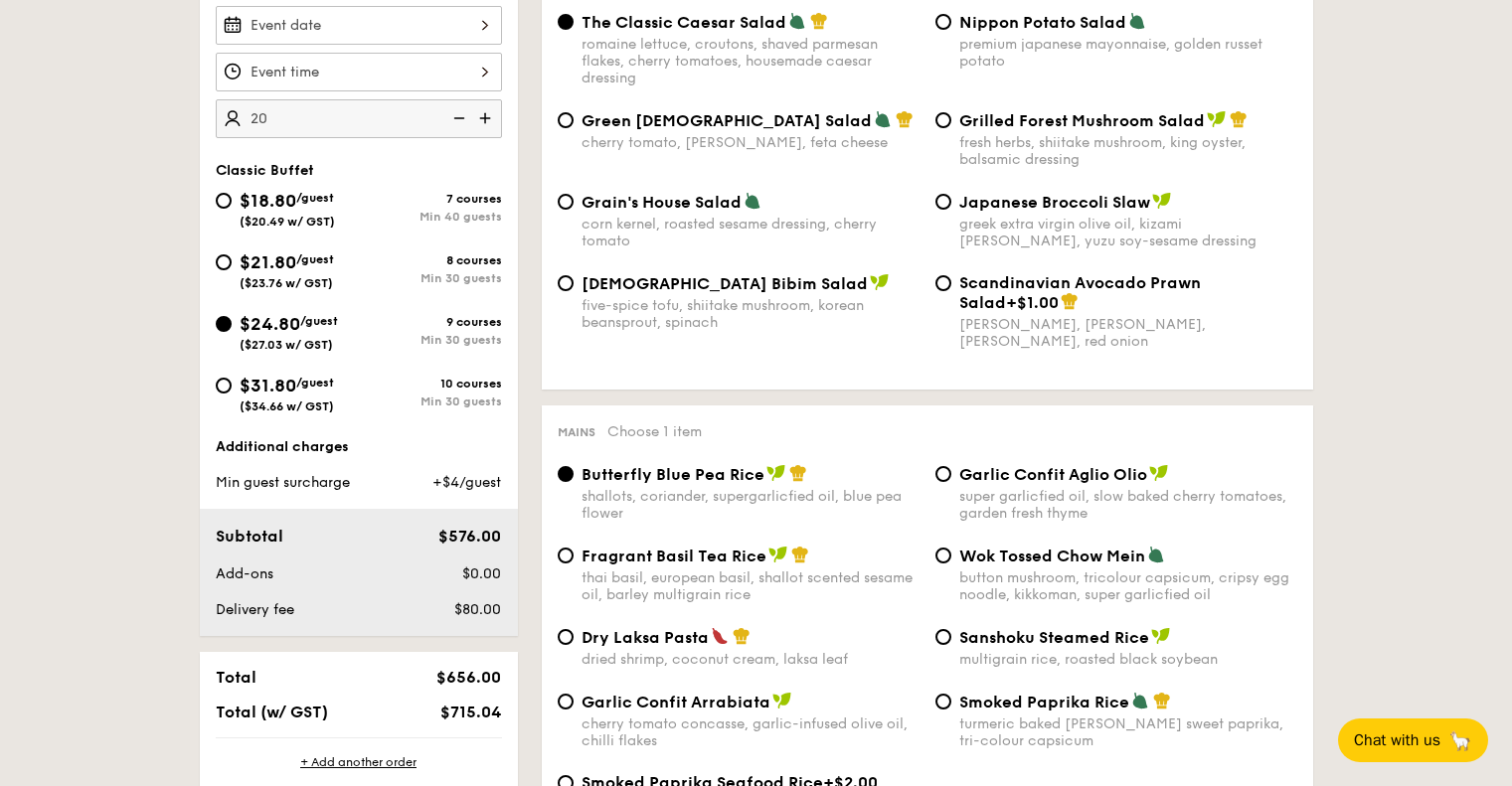 type on "20 guests" 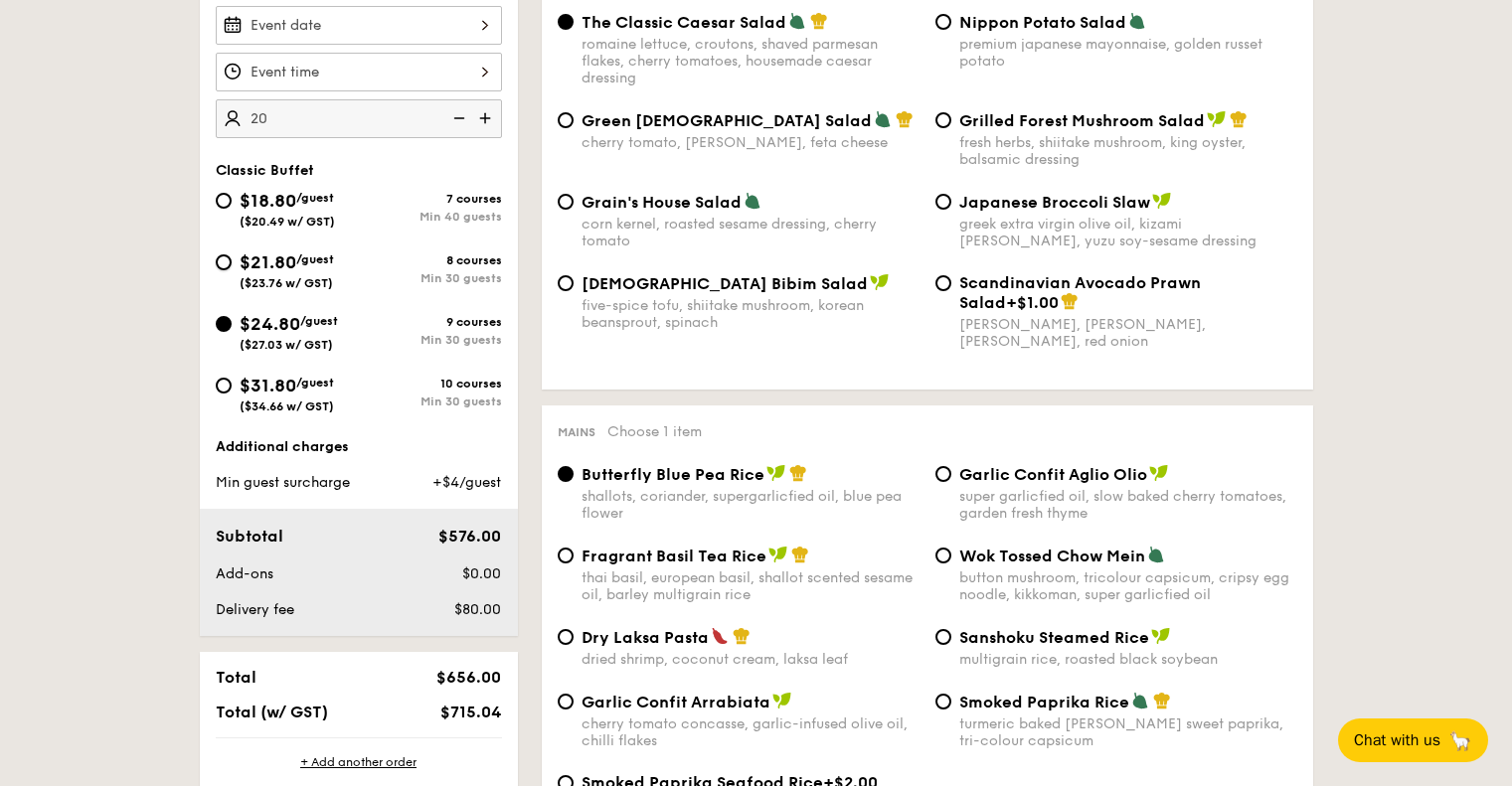 click on "$21.80
/guest
($23.76 w/ GST)
8 courses
Min 30 guests" at bounding box center (224, 262) 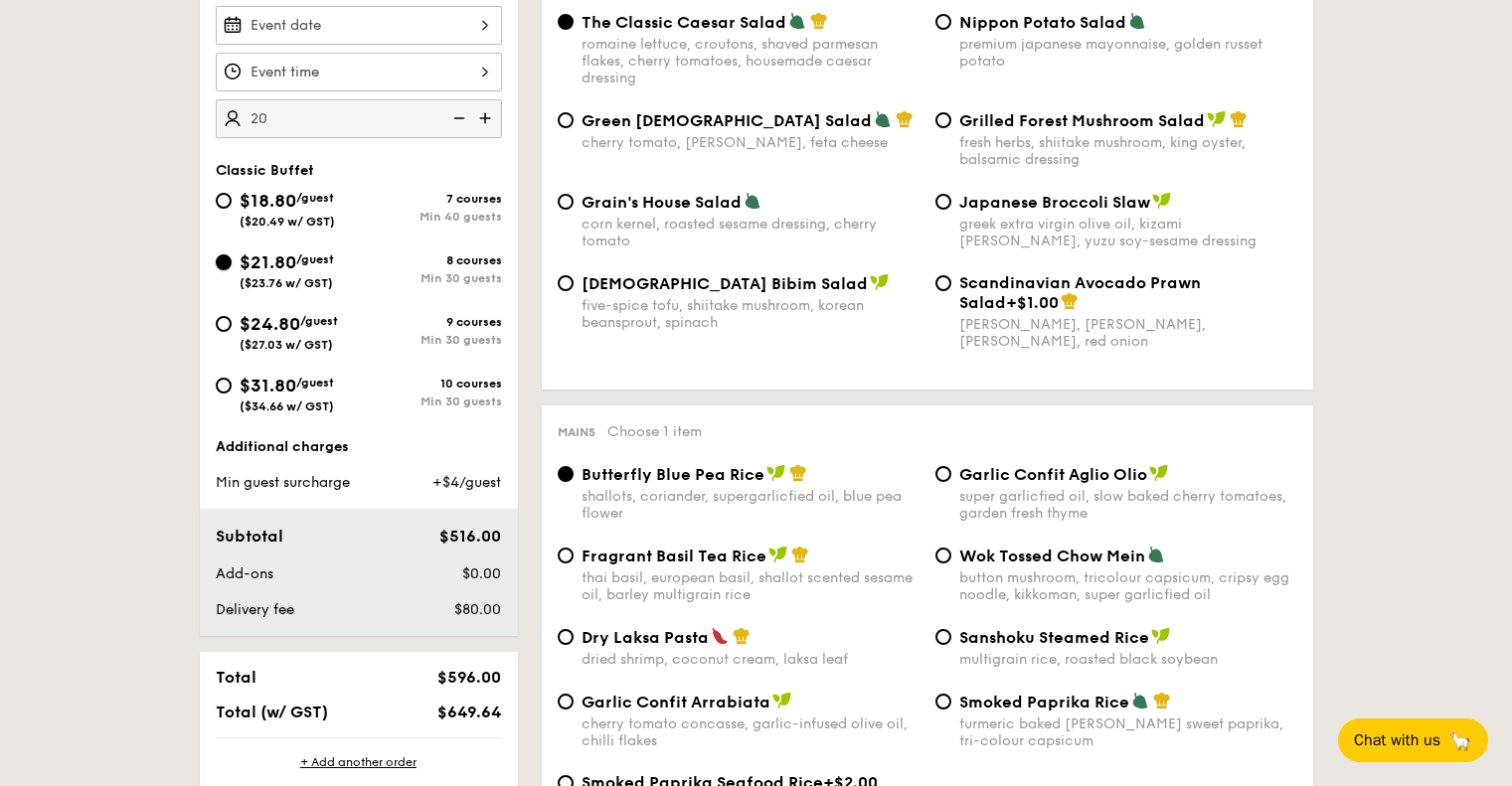 radio on "true" 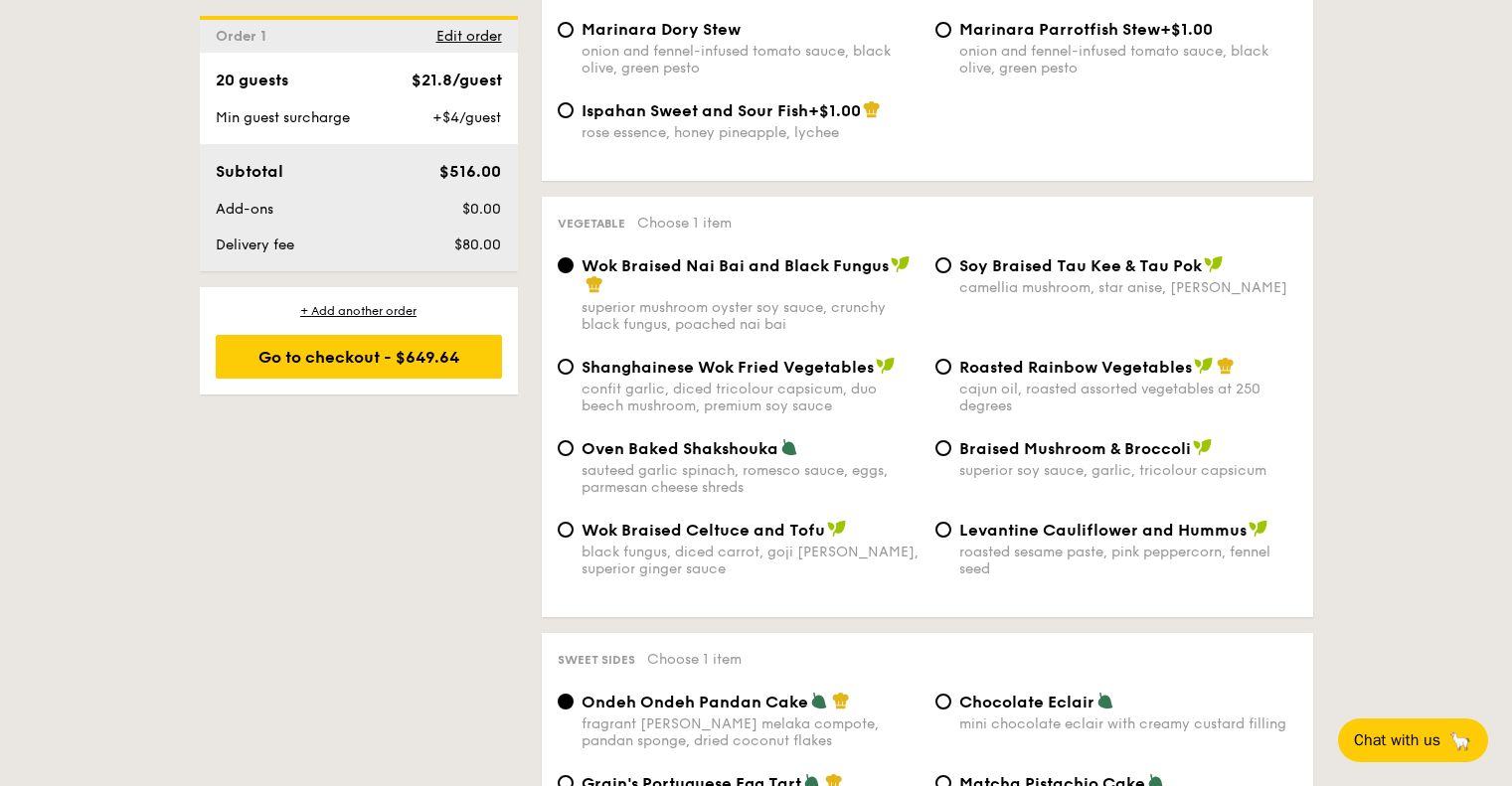 scroll, scrollTop: 2406, scrollLeft: 0, axis: vertical 